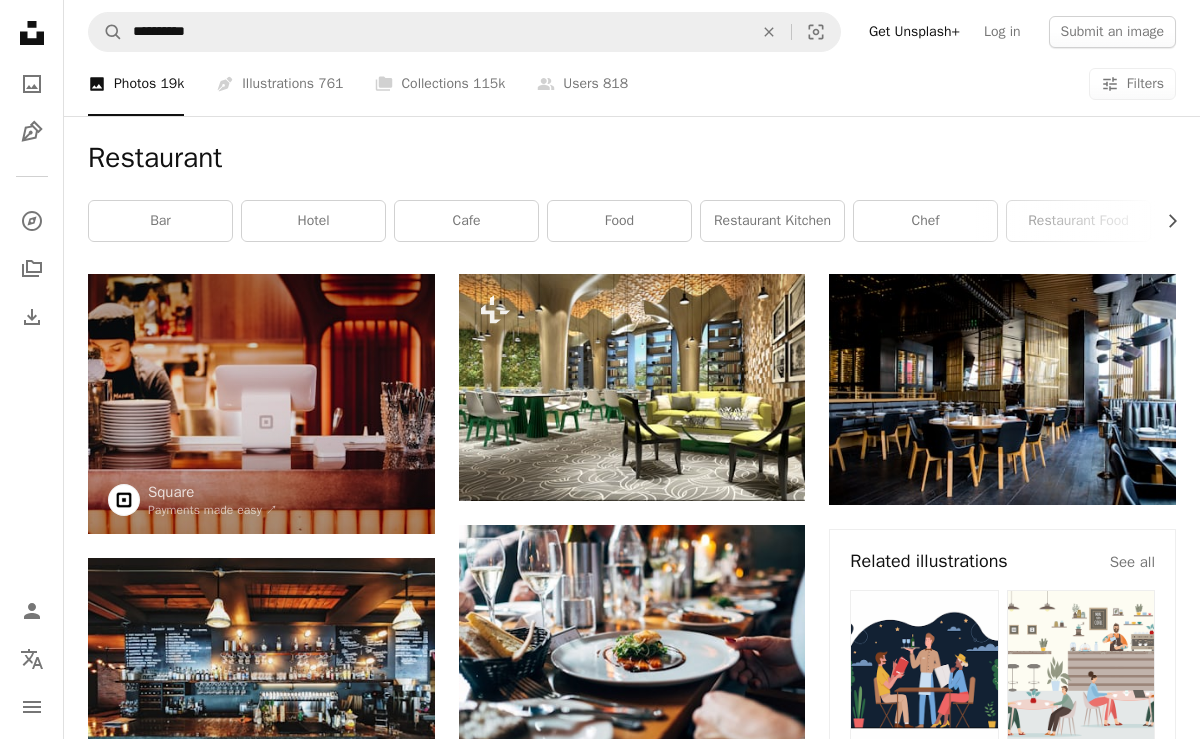 scroll, scrollTop: 31040, scrollLeft: 0, axis: vertical 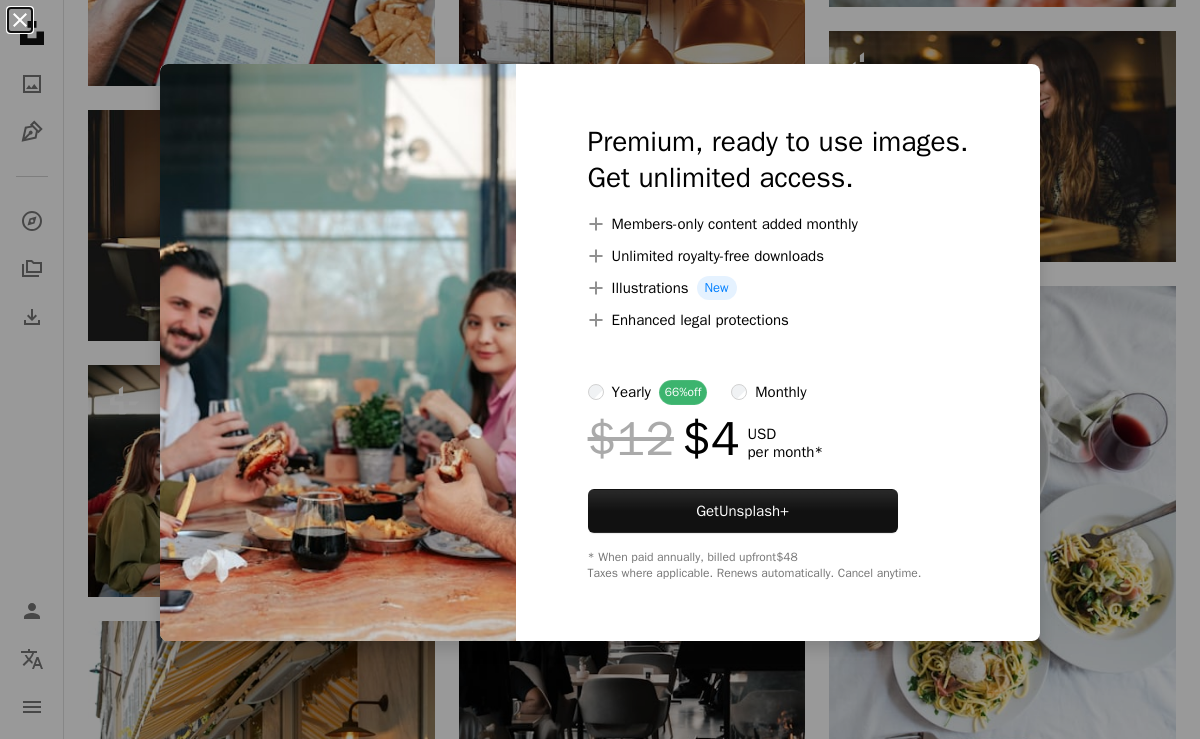 click on "An X shape" at bounding box center [20, 20] 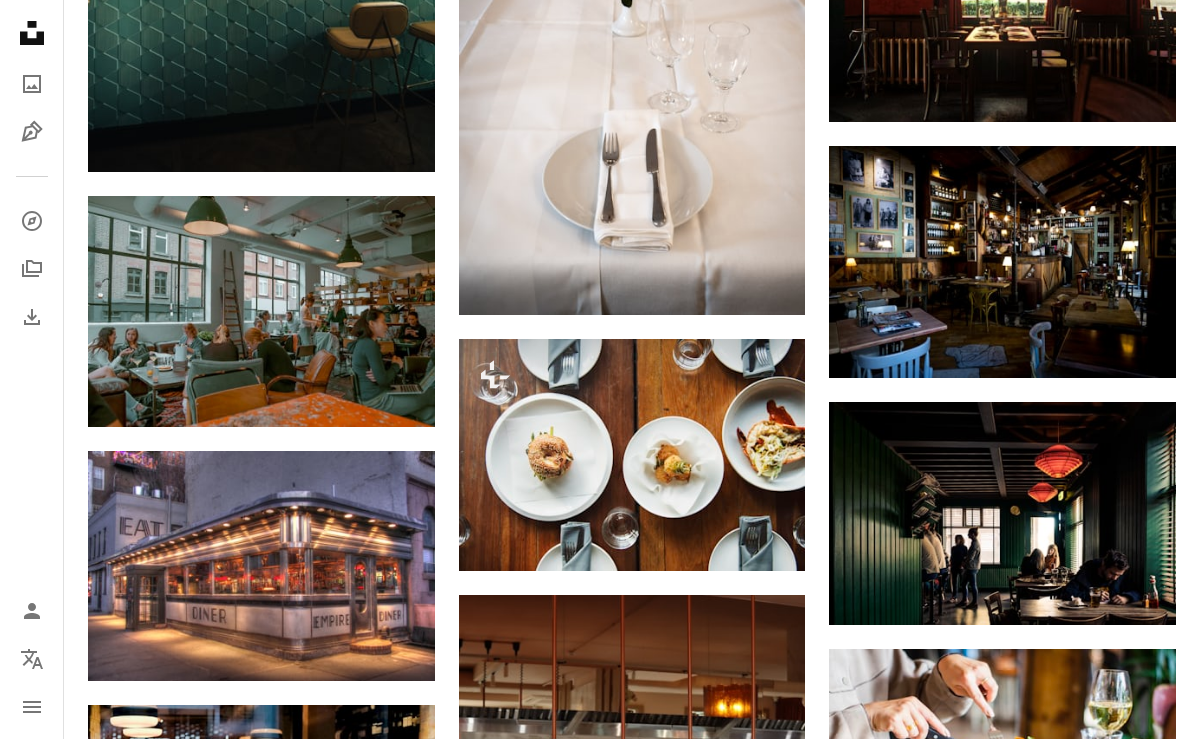 scroll, scrollTop: 36880, scrollLeft: 0, axis: vertical 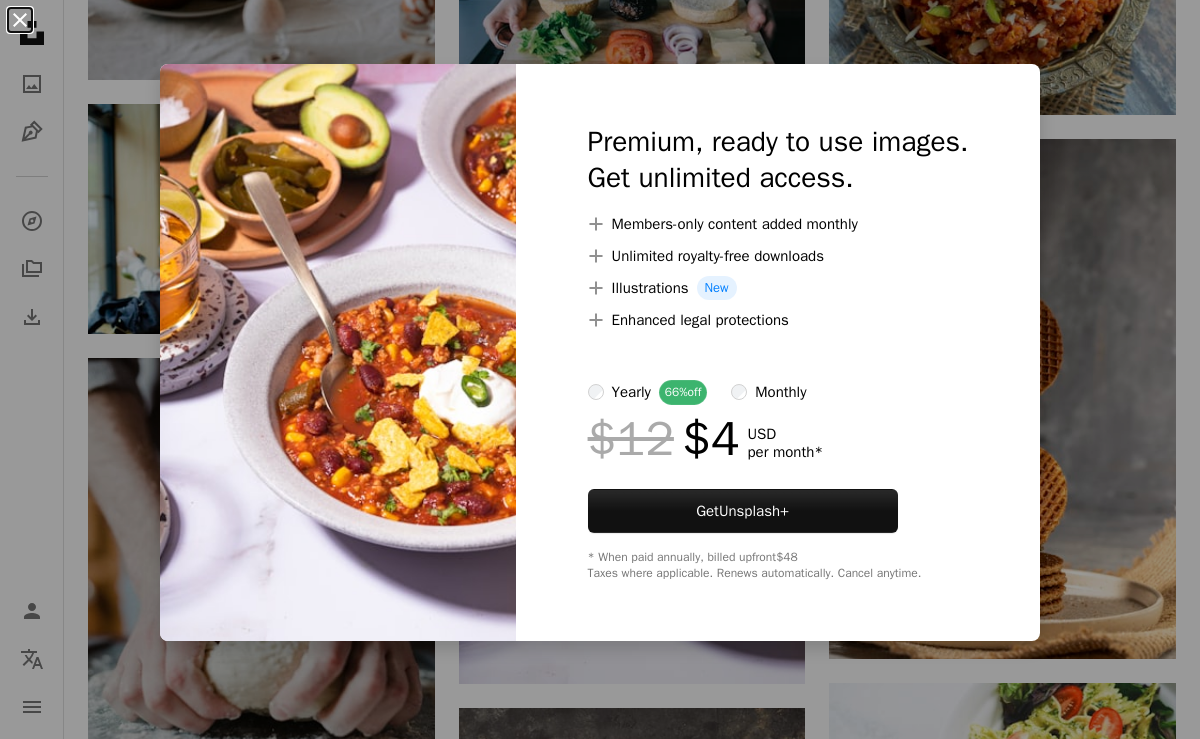 click on "An X shape" at bounding box center (20, 20) 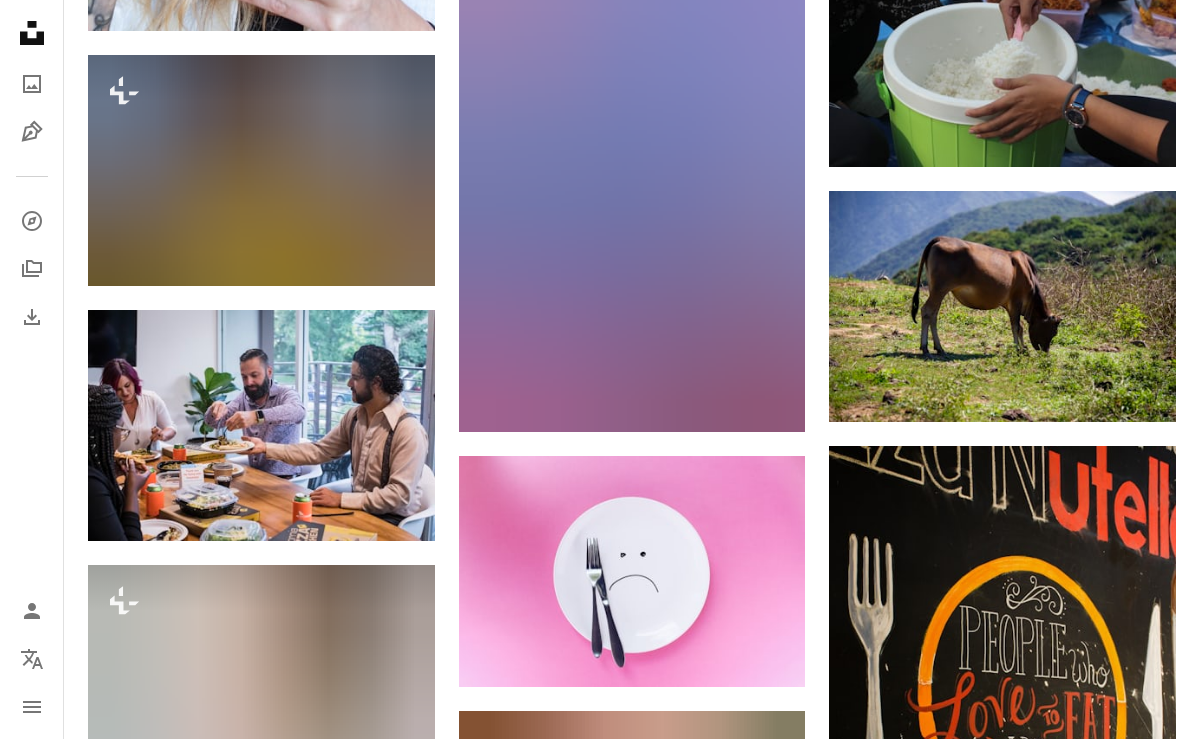 scroll, scrollTop: 15520, scrollLeft: 0, axis: vertical 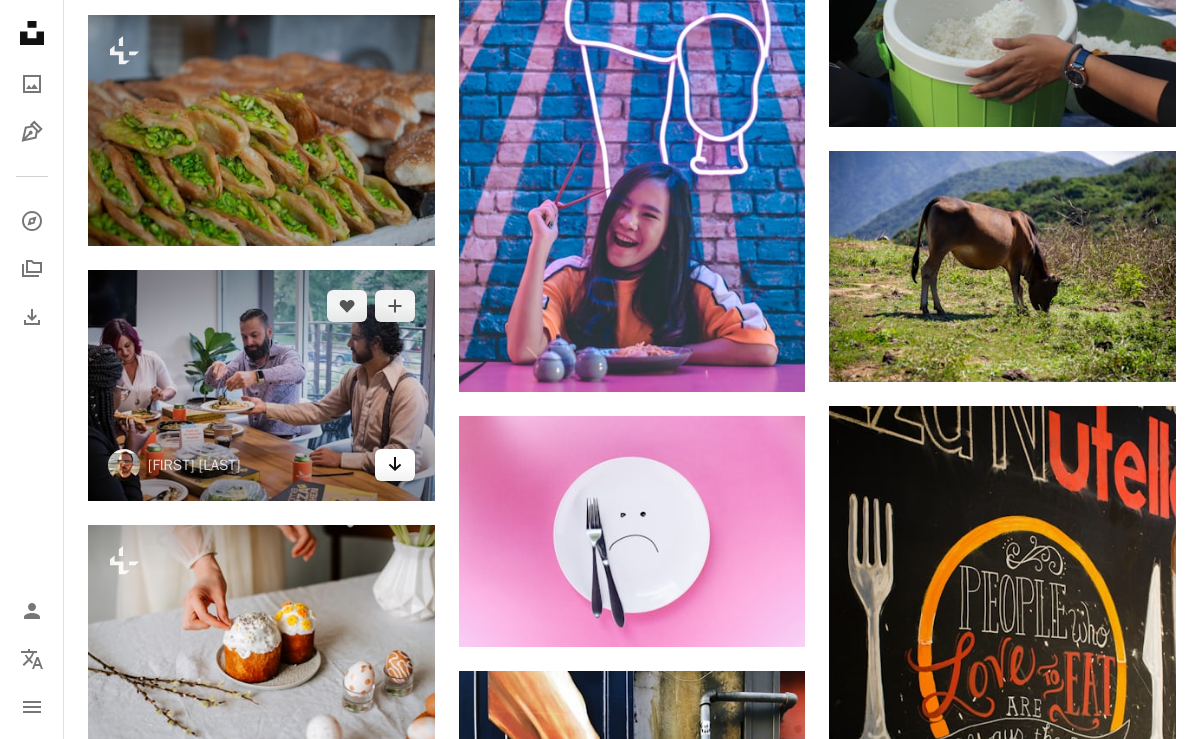 click 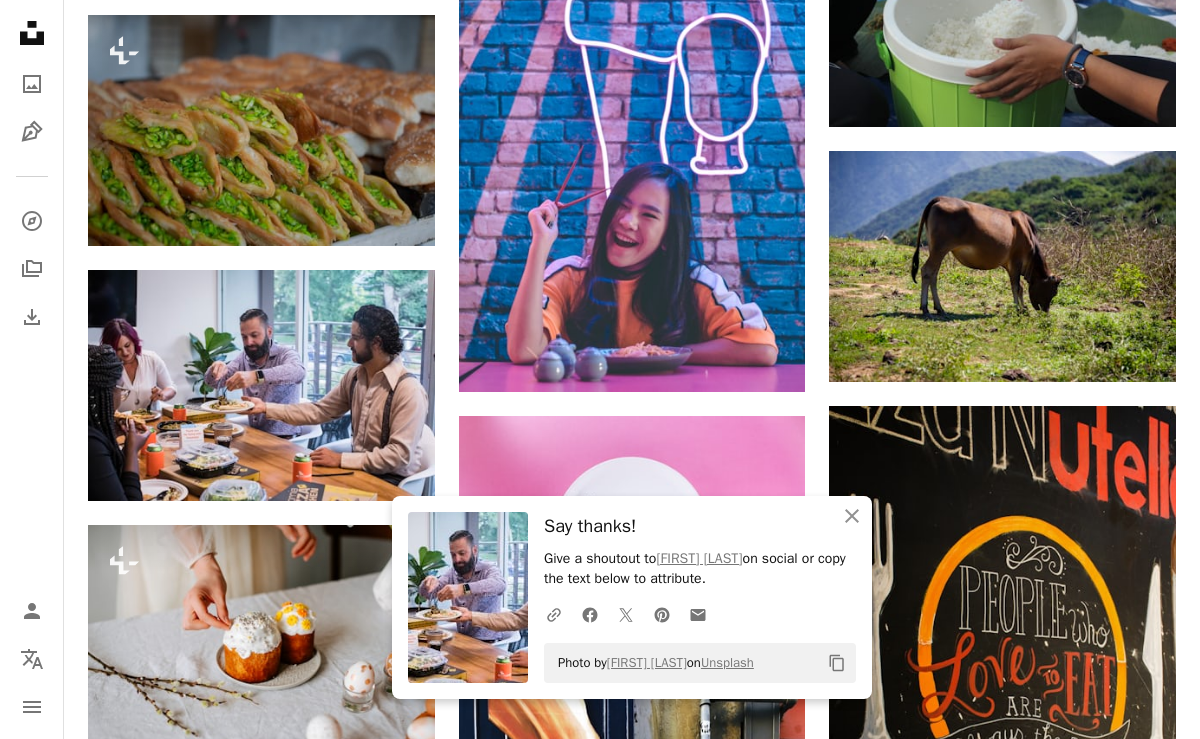 click on "A heart A plus sign [FIRST] [LAST] Available for hire A checkmark inside of a circle Arrow pointing down Plus sign for Unsplash+ A heart A plus sign [FIRST] [LAST] For Unsplash+ A lock Download A heart A plus sign [FIRST] [LAST] Available for hire A checkmark inside of a circle Arrow pointing down A heart A plus sign [FIRST] [LAST] Available for hire A checkmark inside of a circle Arrow pointing down A heart A plus sign [FIRST] [LAST] Available for hire A checkmark inside of a circle Arrow pointing down A heart A plus sign [FIRST] [LAST] Available for hire A checkmark inside of a circle Arrow pointing down A heart A plus sign [FIRST] [LAST] Available for hire A checkmark inside of a circle Arrow pointing down A heart A plus sign [FIRST] [LAST] Available for hire A checkmark inside of a circle emy" at bounding box center (632, -5929) 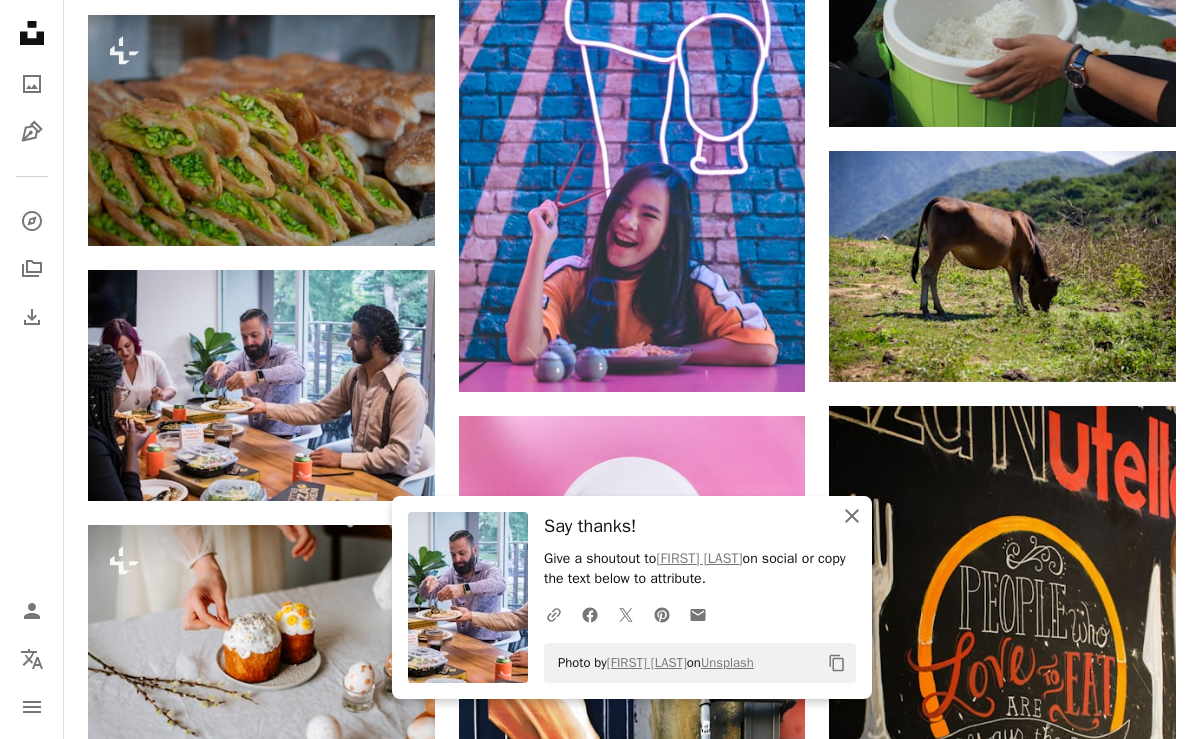 click on "An X shape" 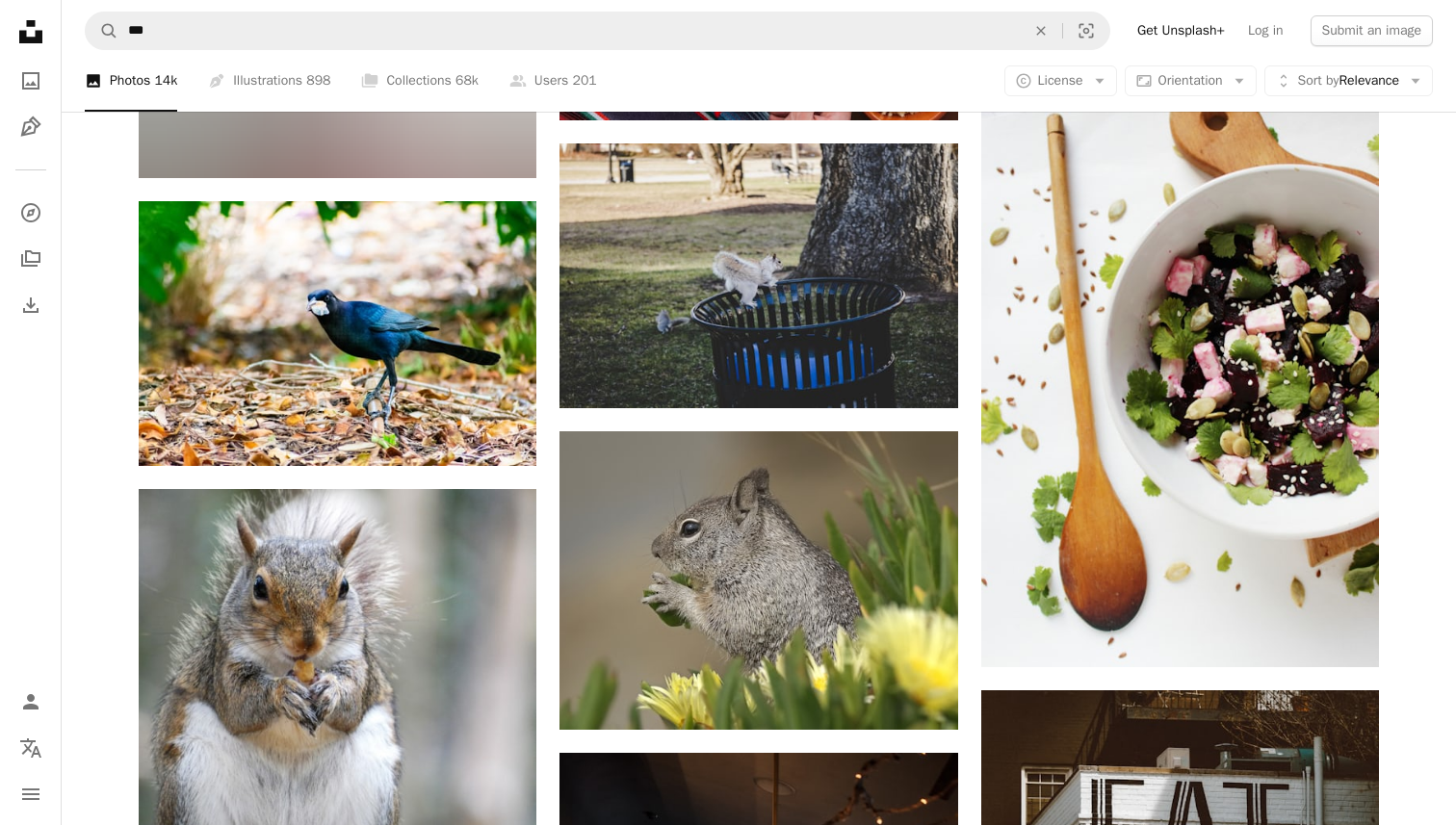 scroll, scrollTop: 28356, scrollLeft: 0, axis: vertical 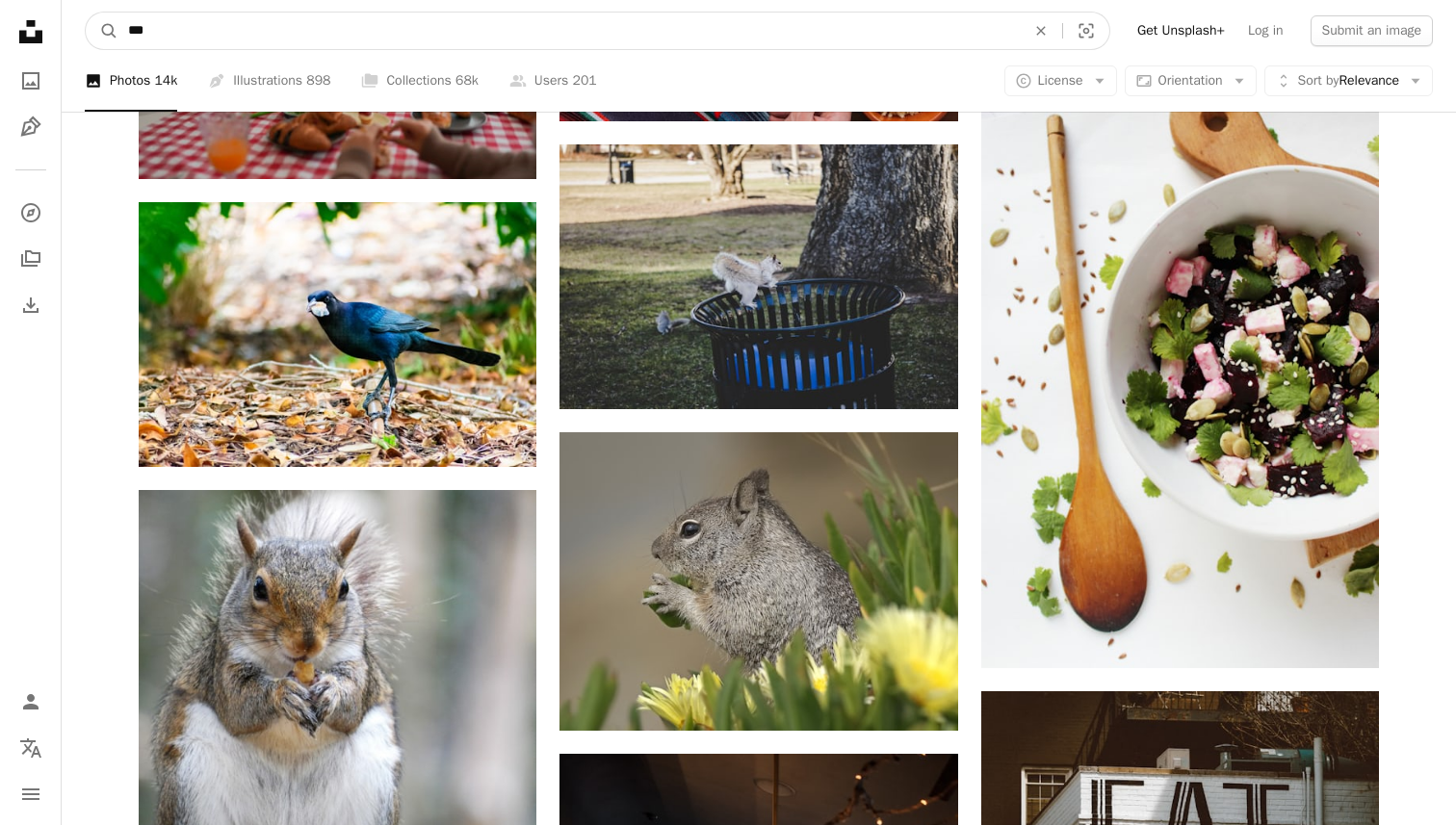 drag, startPoint x: 269, startPoint y: 28, endPoint x: 133, endPoint y: 28, distance: 136 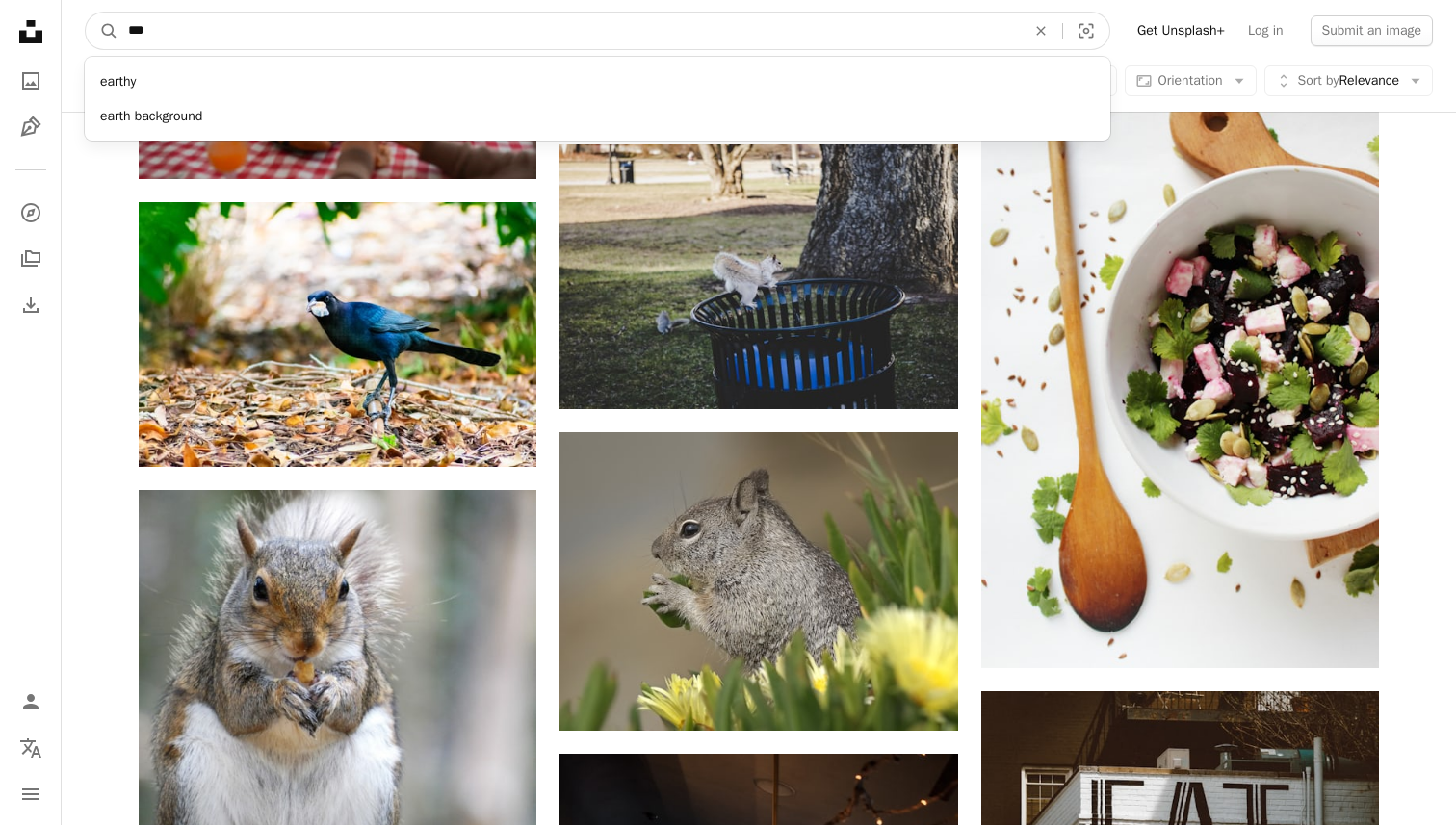 type on "*" 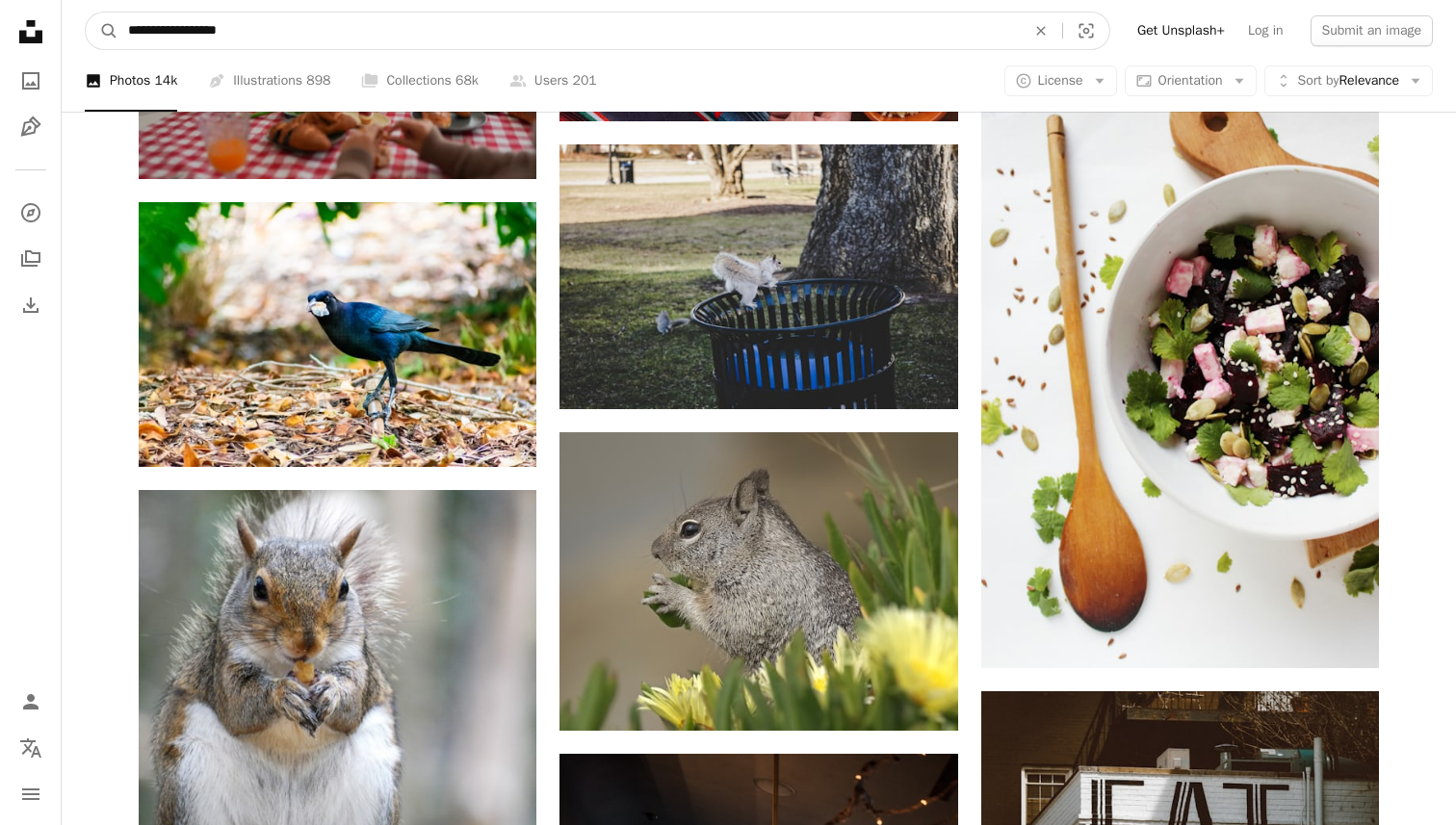type on "**********" 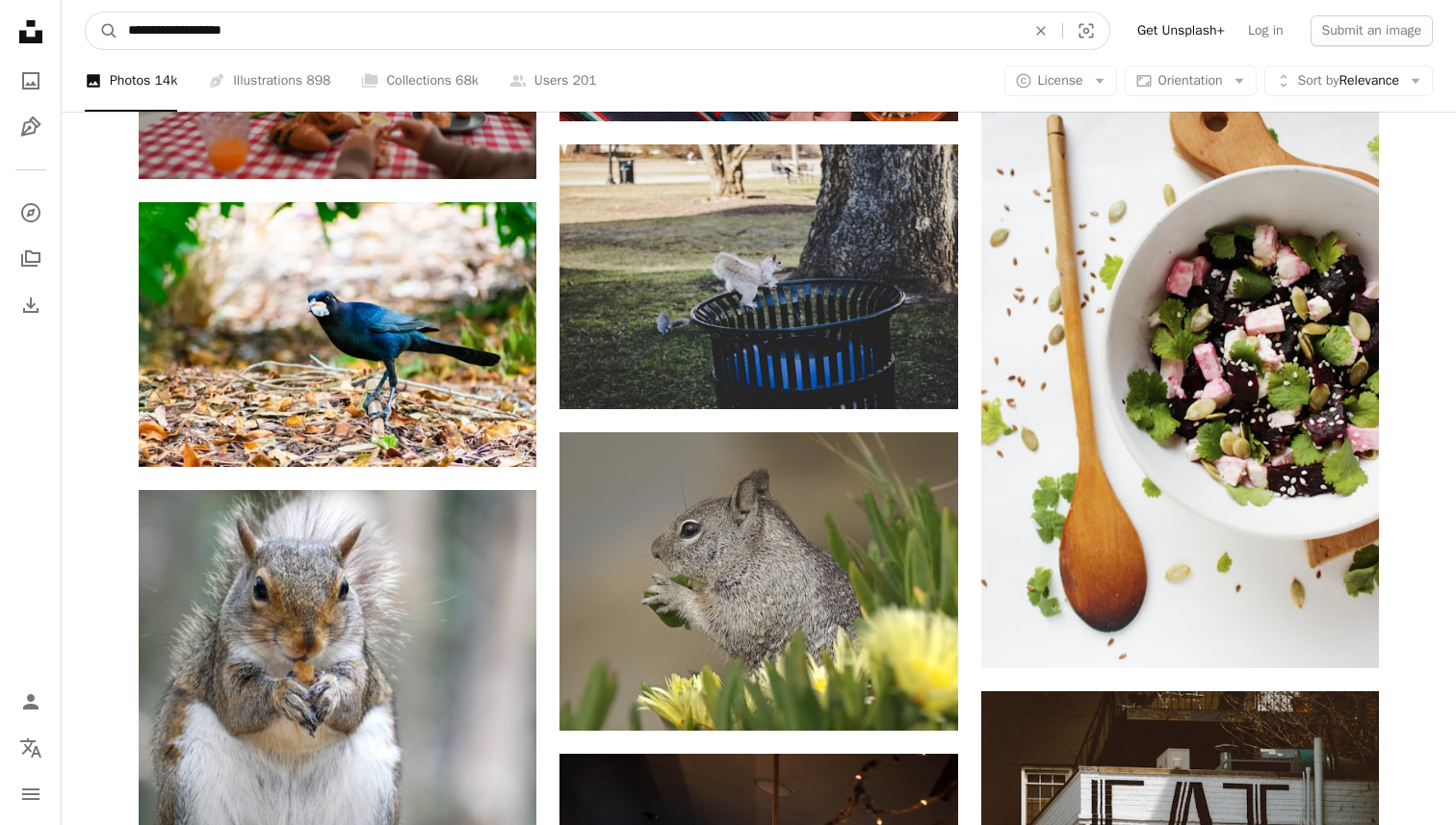 click on "A magnifying glass" at bounding box center [102, 31] 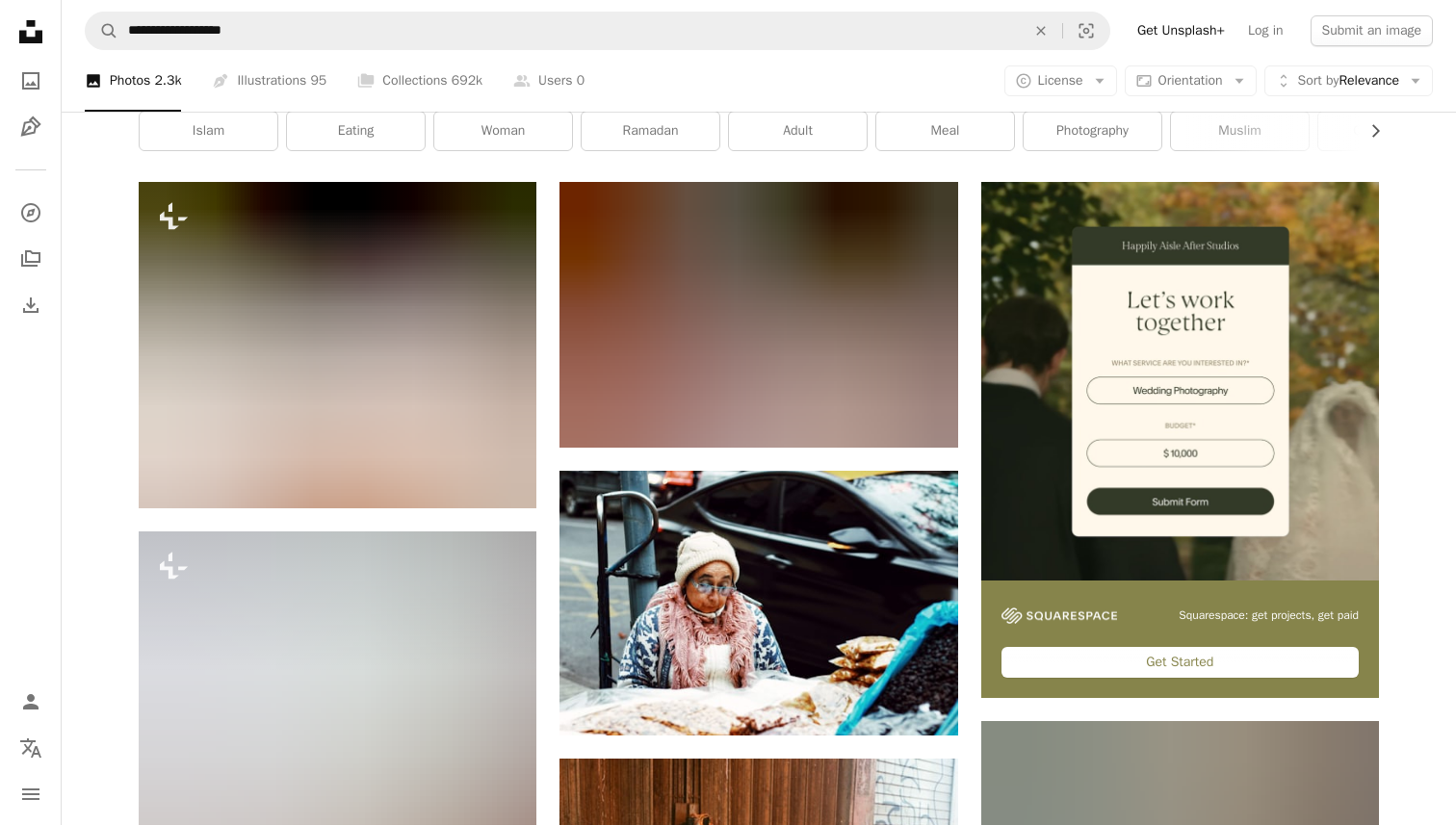 scroll, scrollTop: 308, scrollLeft: 0, axis: vertical 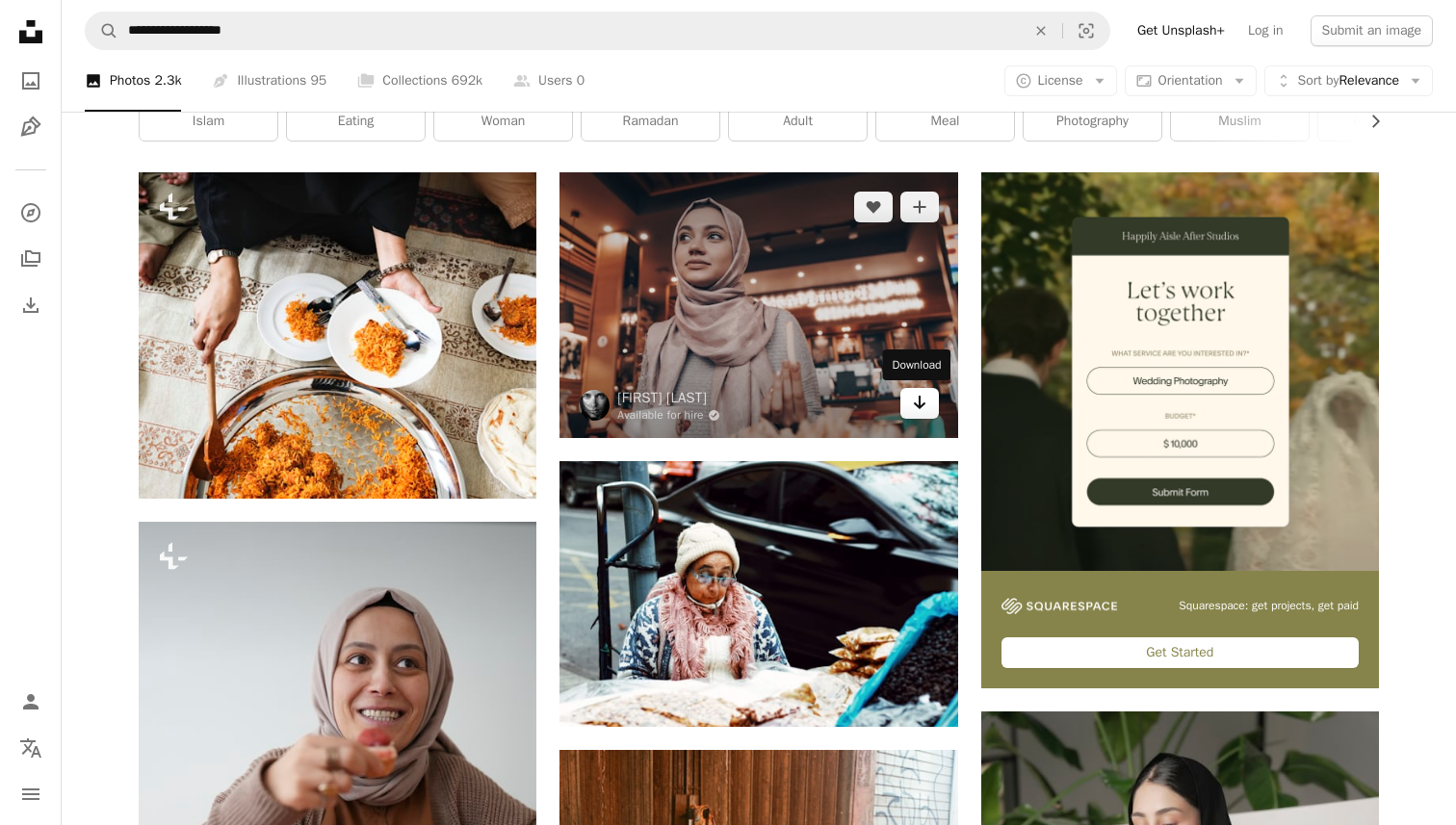 click 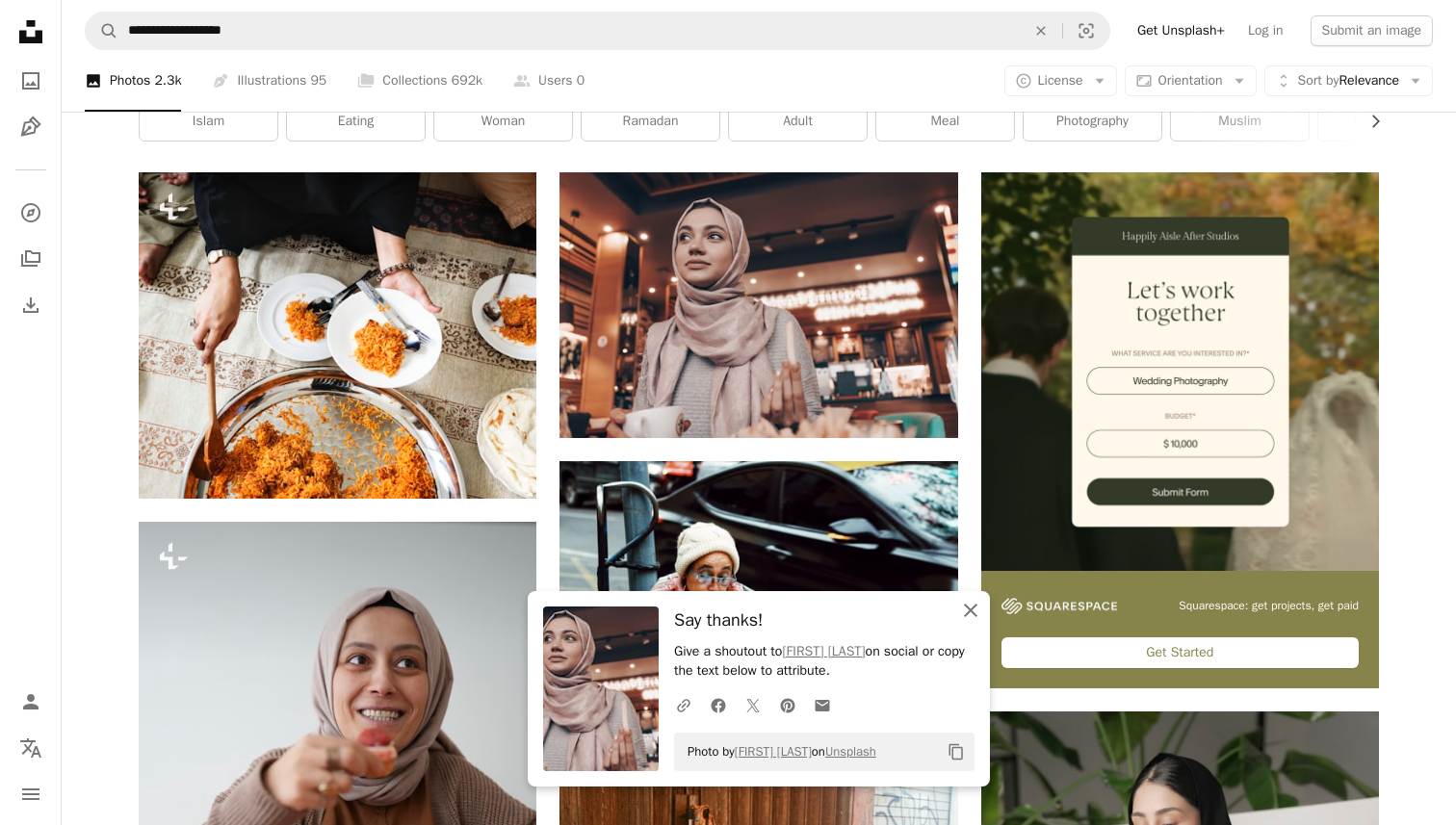 click on "An X shape" 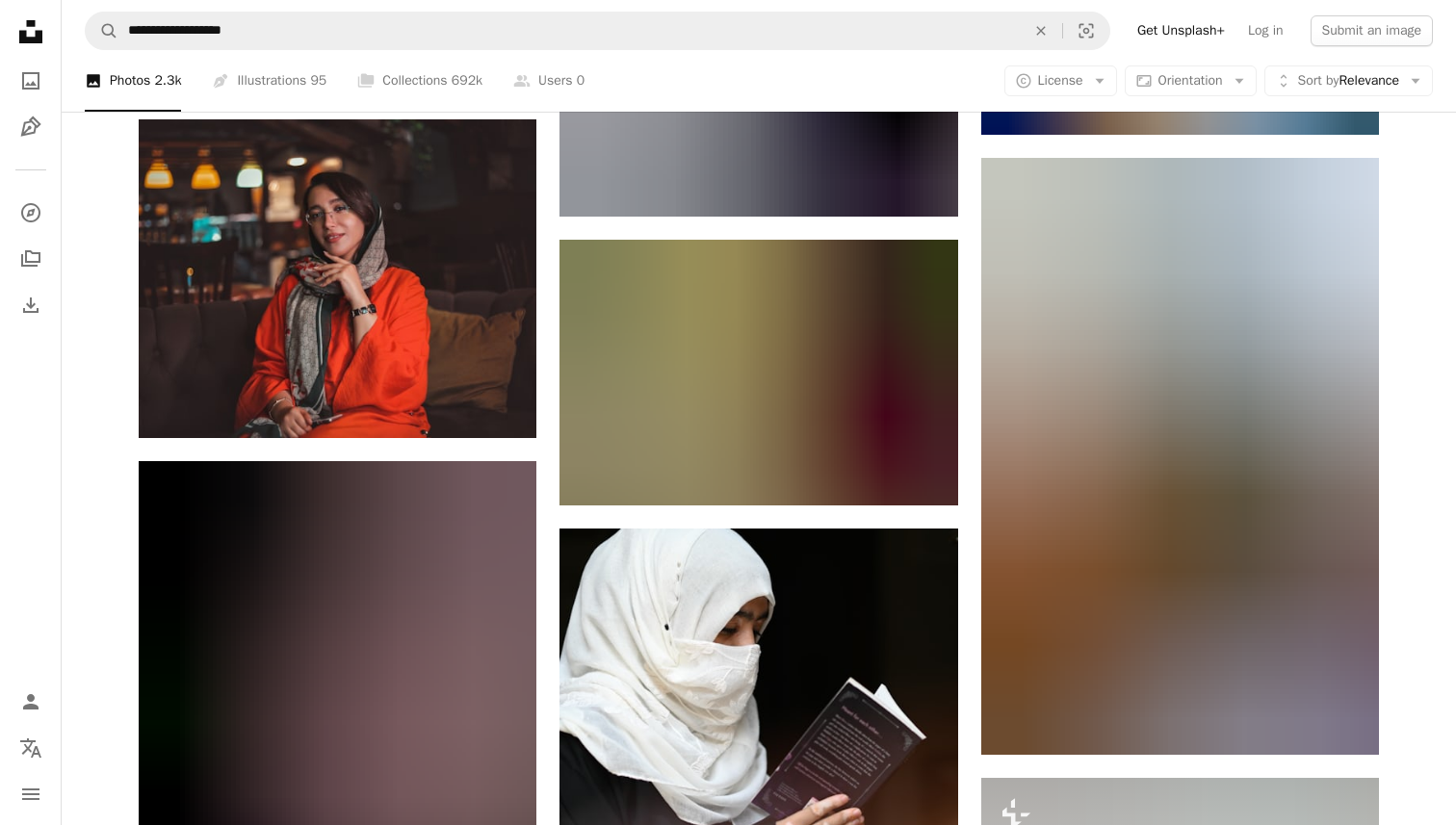 scroll, scrollTop: 2079, scrollLeft: 0, axis: vertical 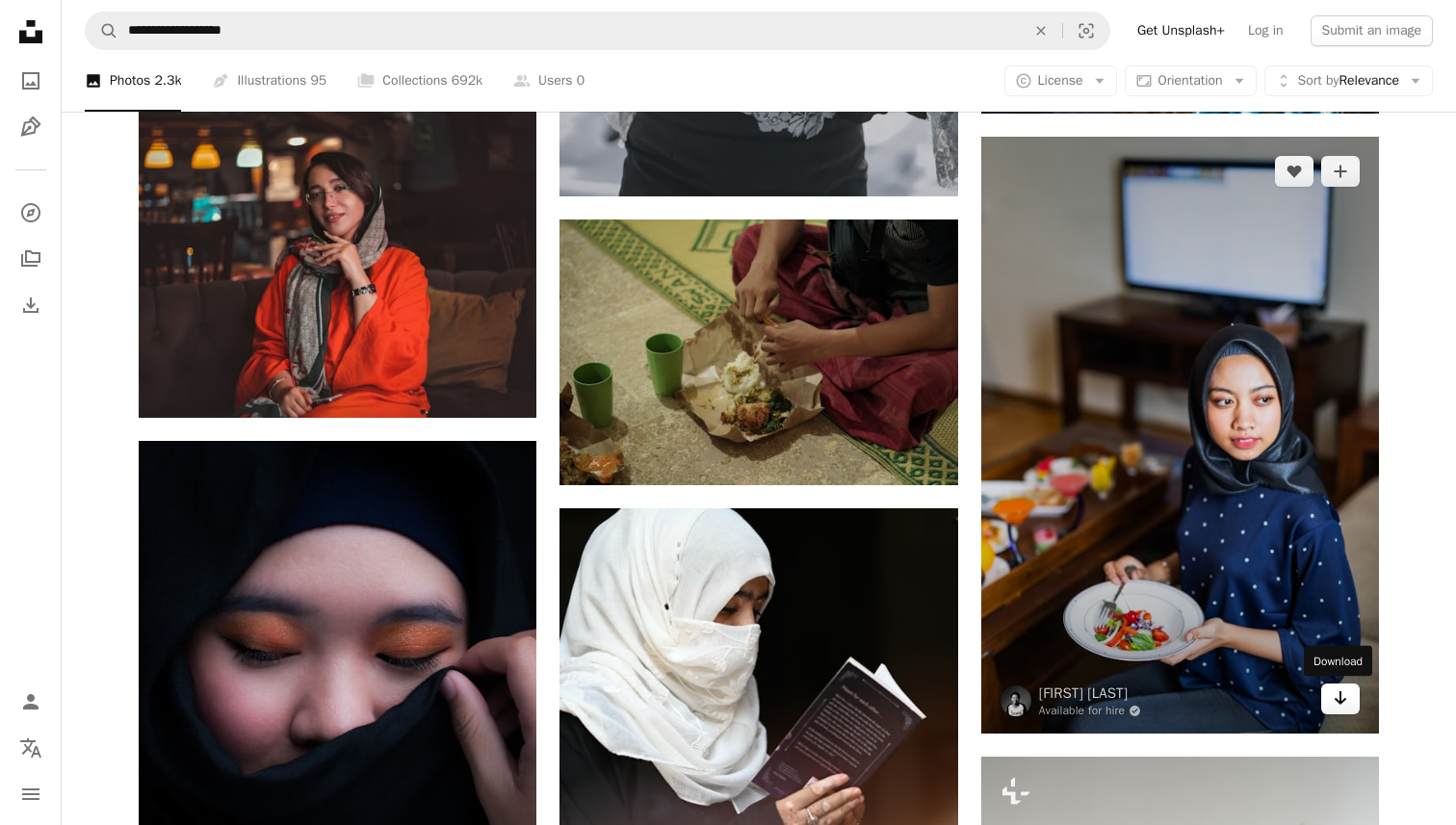 click on "Arrow pointing down" at bounding box center [1340, 699] 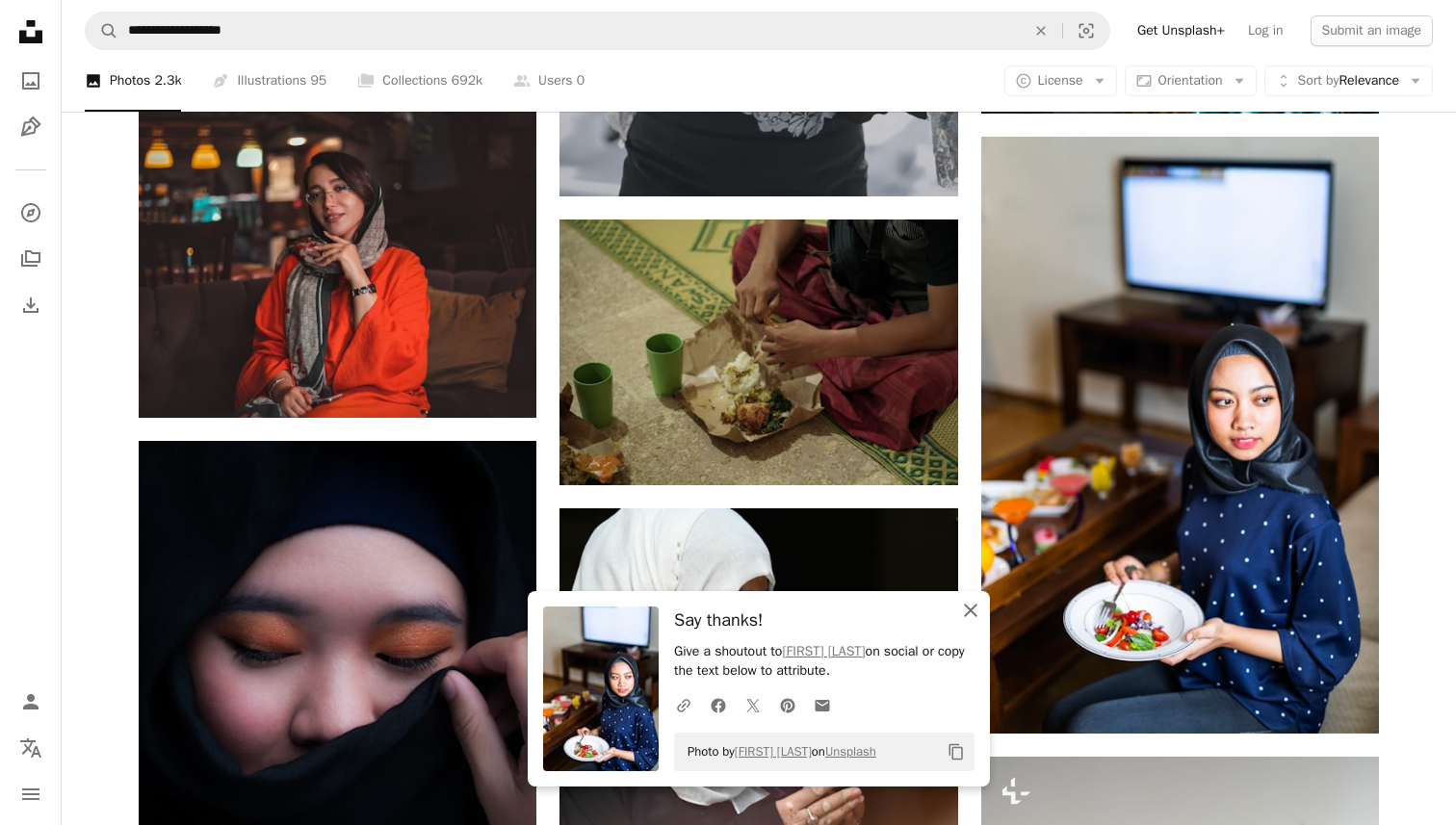 click on "An X shape" 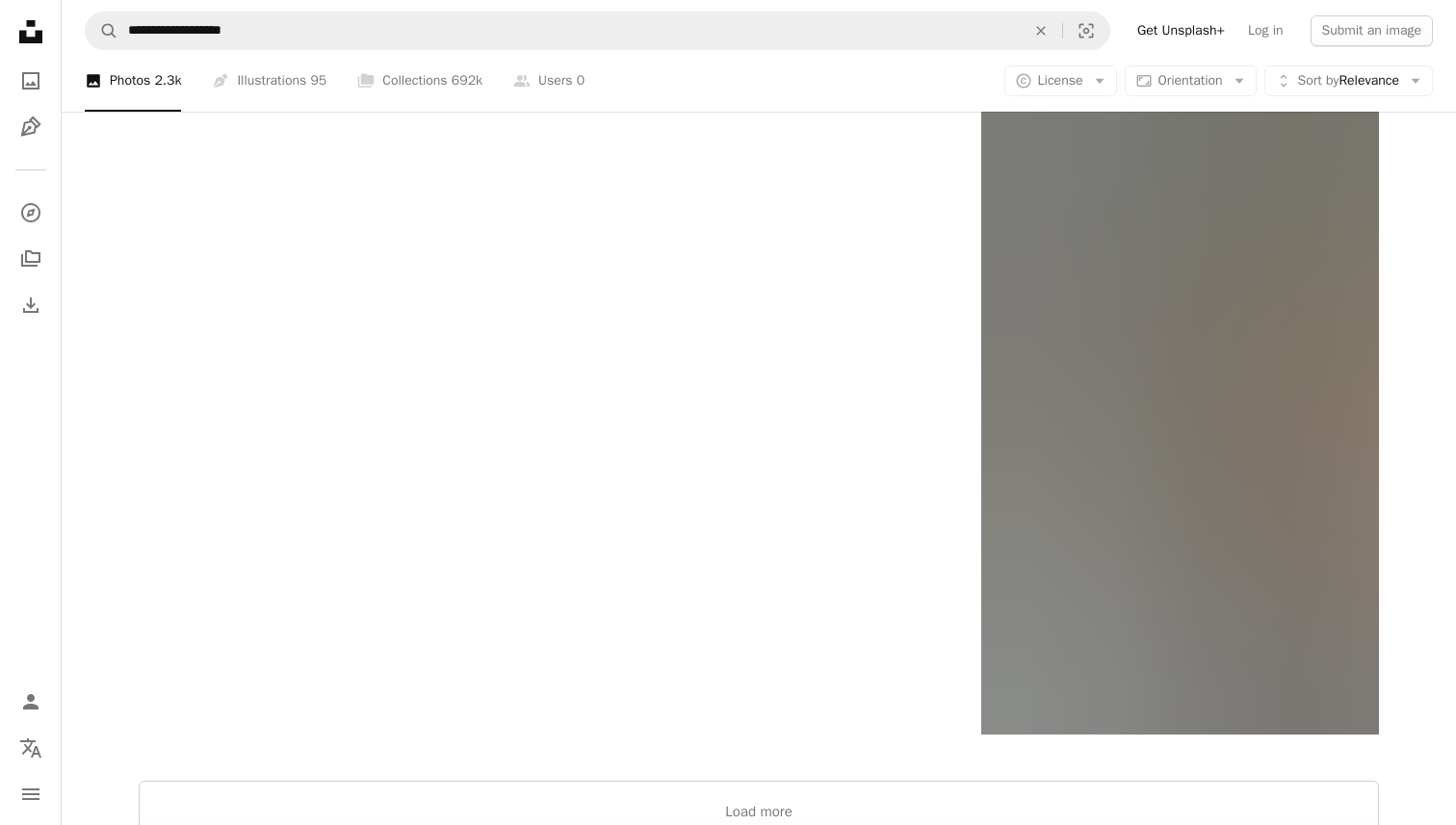 scroll, scrollTop: 3889, scrollLeft: 0, axis: vertical 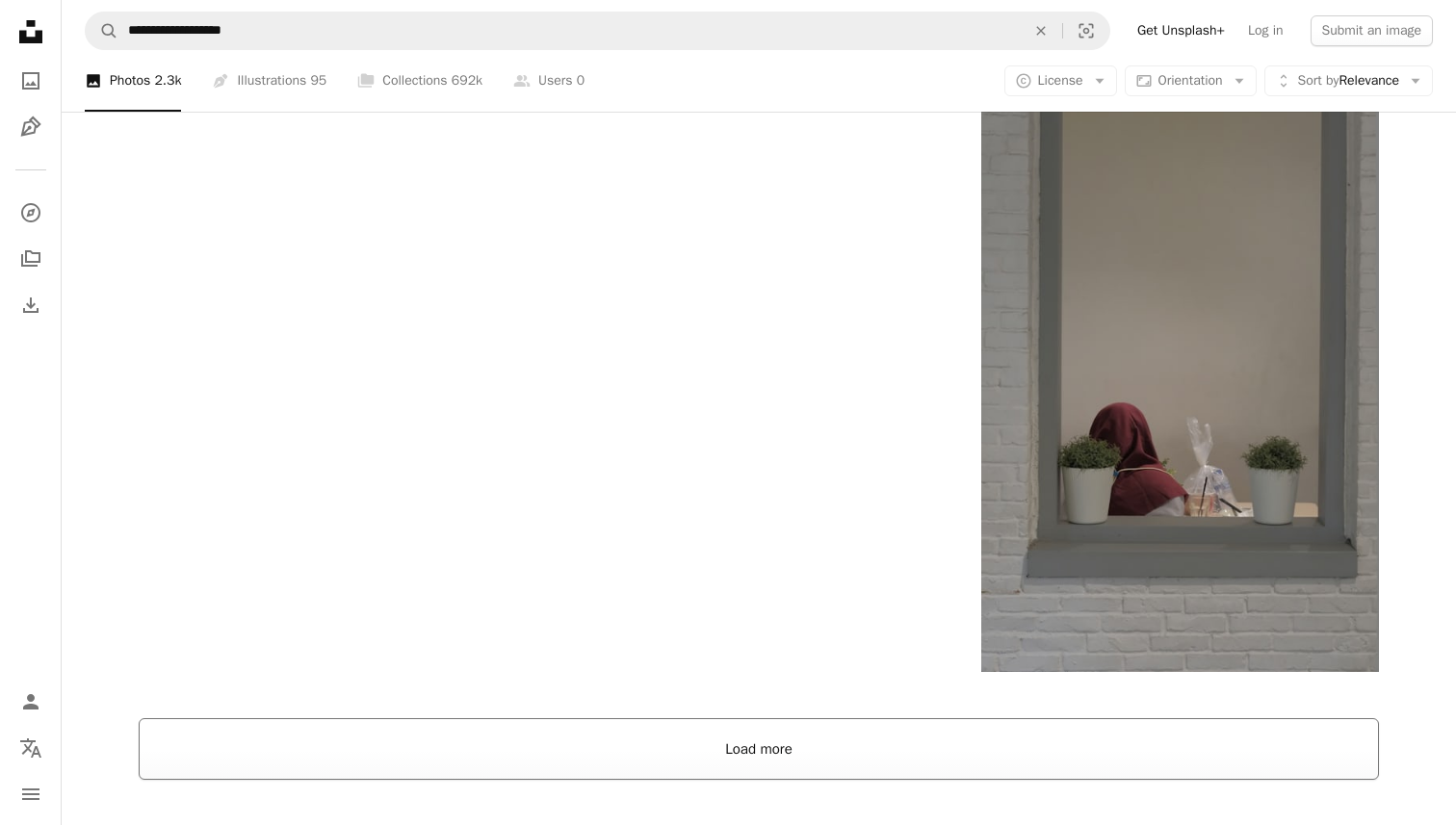 click on "Load more" at bounding box center [759, 749] 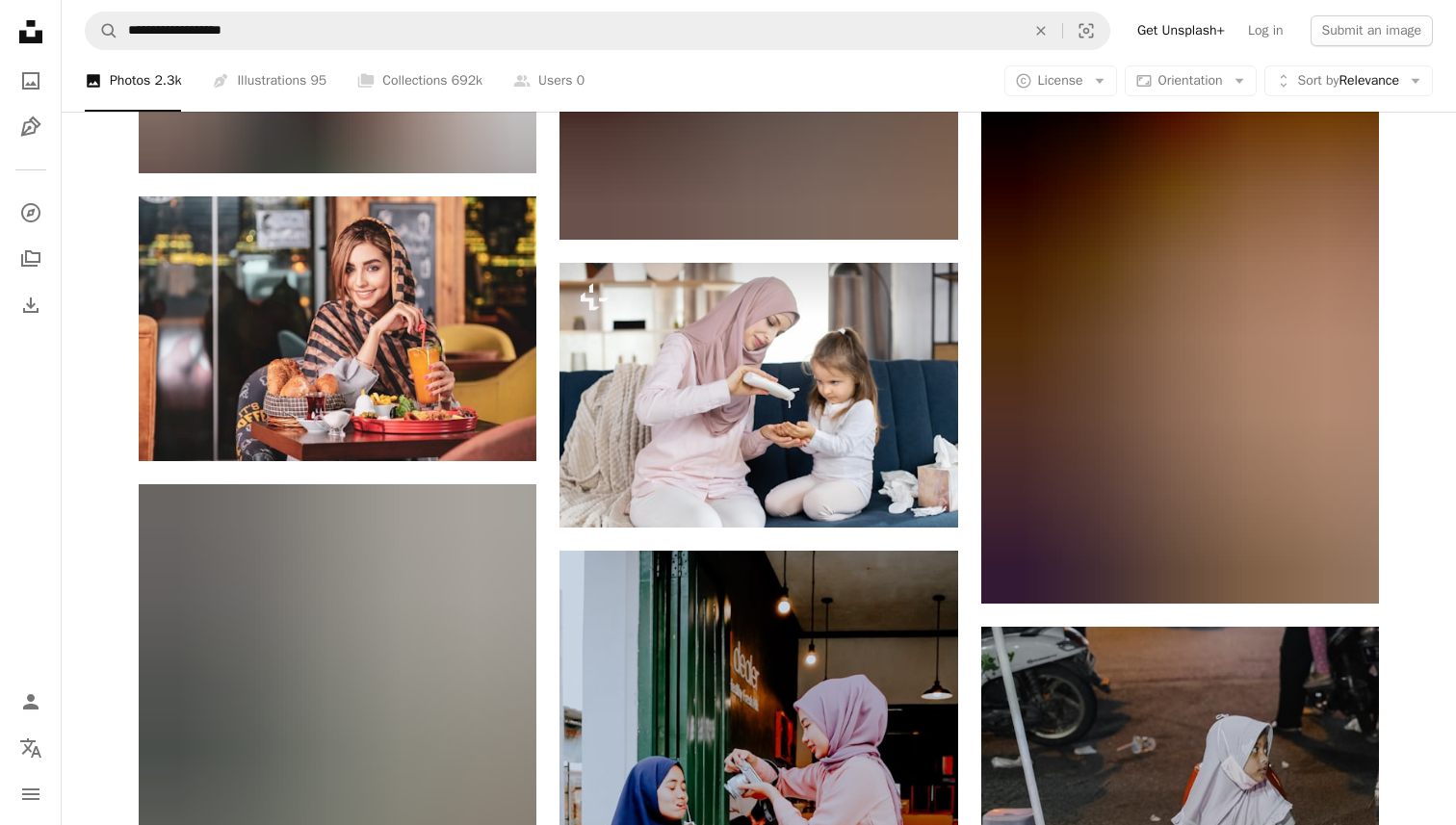 scroll, scrollTop: 17251, scrollLeft: 0, axis: vertical 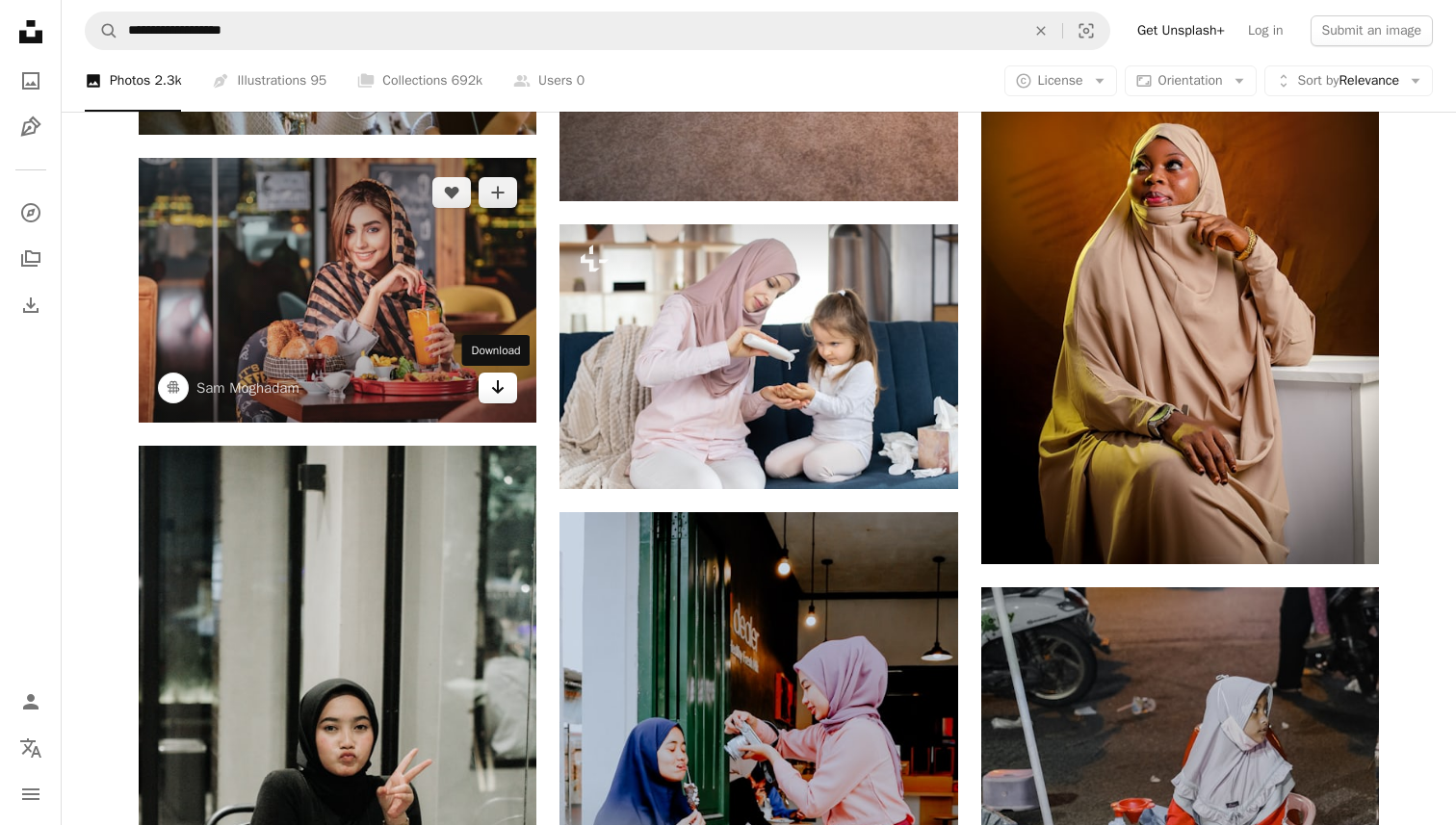 click on "Arrow pointing down" at bounding box center (498, 388) 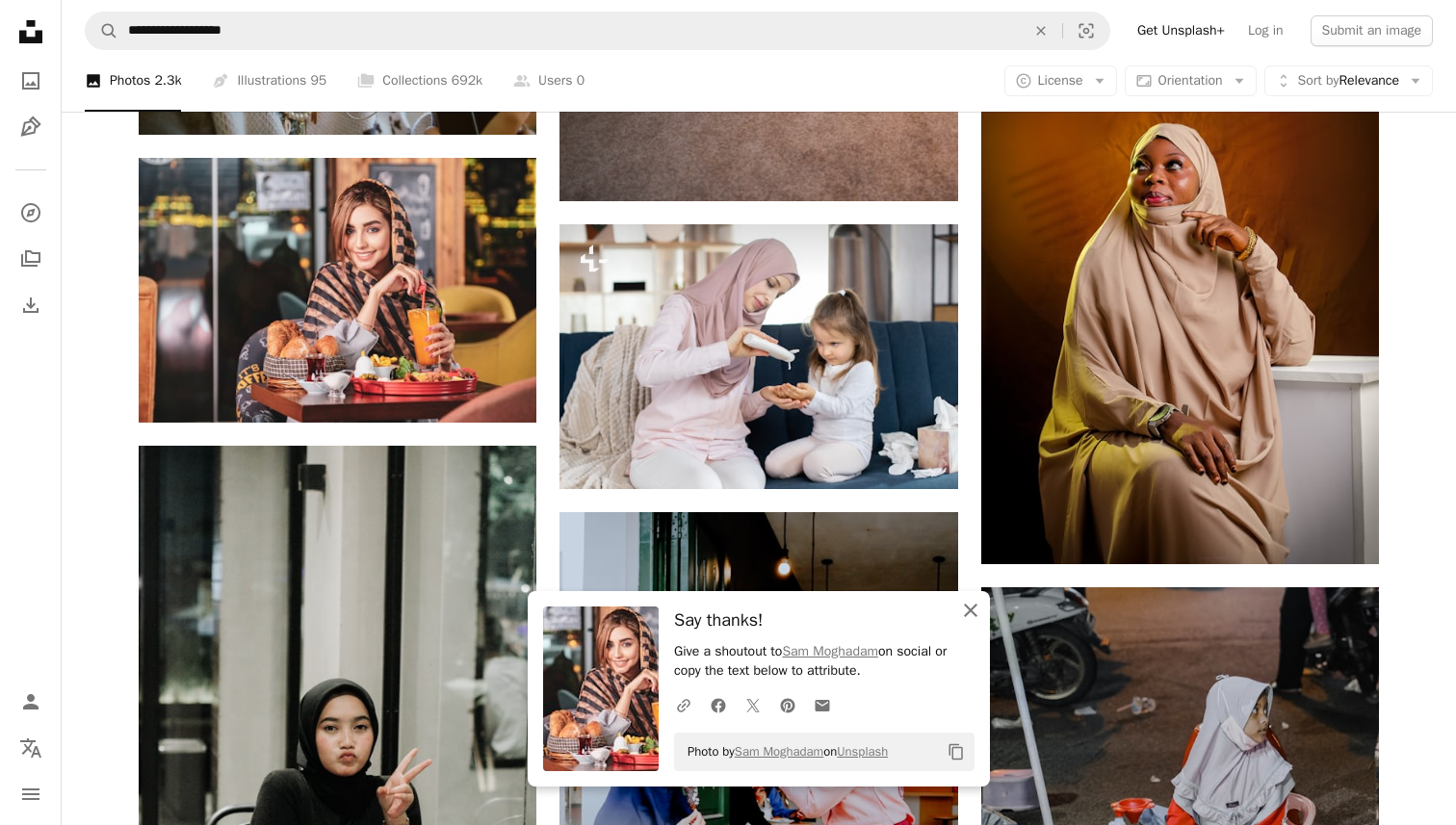 click on "An X shape" 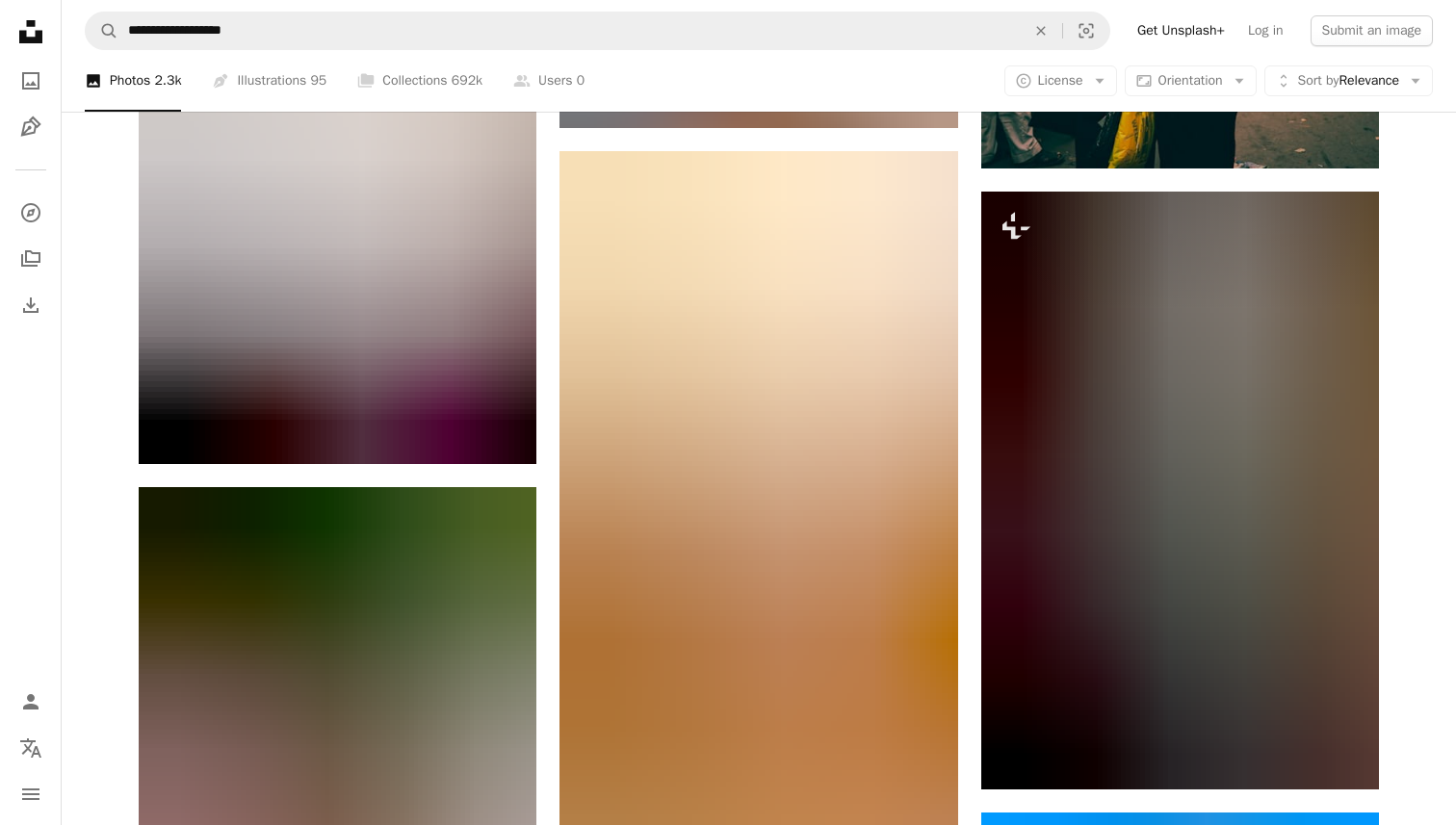 scroll, scrollTop: 22680, scrollLeft: 0, axis: vertical 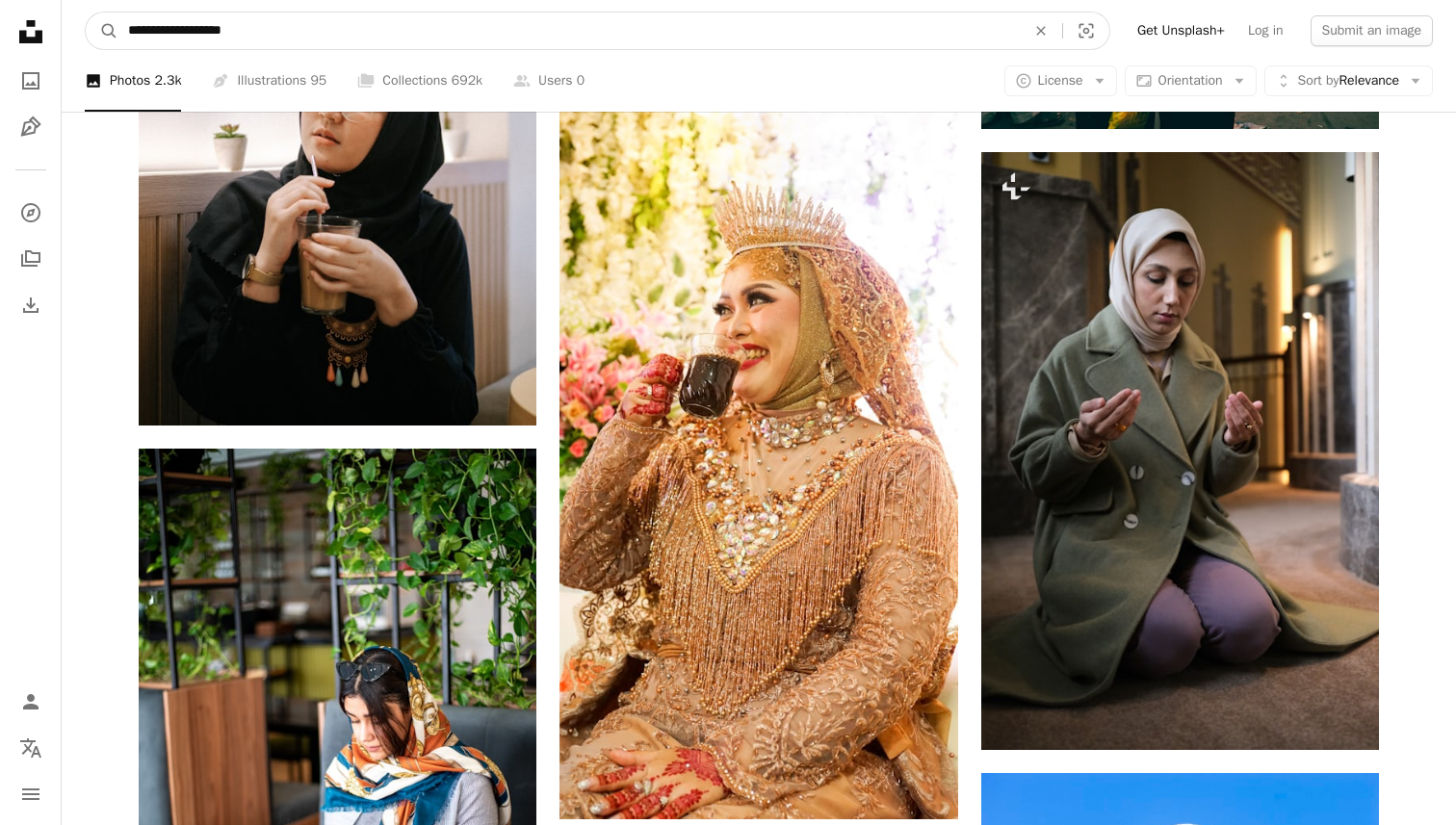 click on "**********" at bounding box center [569, 31] 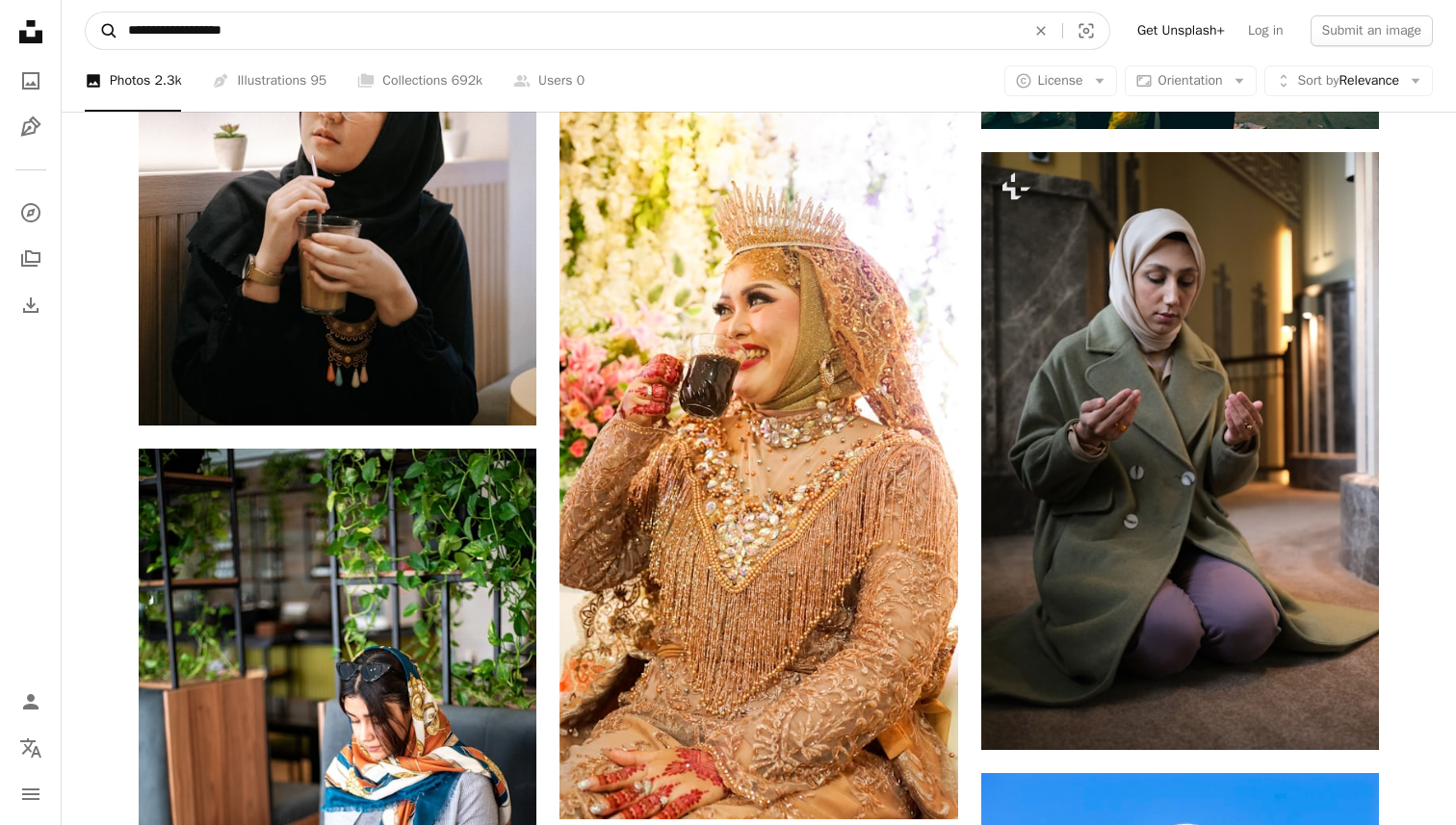 drag, startPoint x: 219, startPoint y: 32, endPoint x: 113, endPoint y: 34, distance: 106.01887 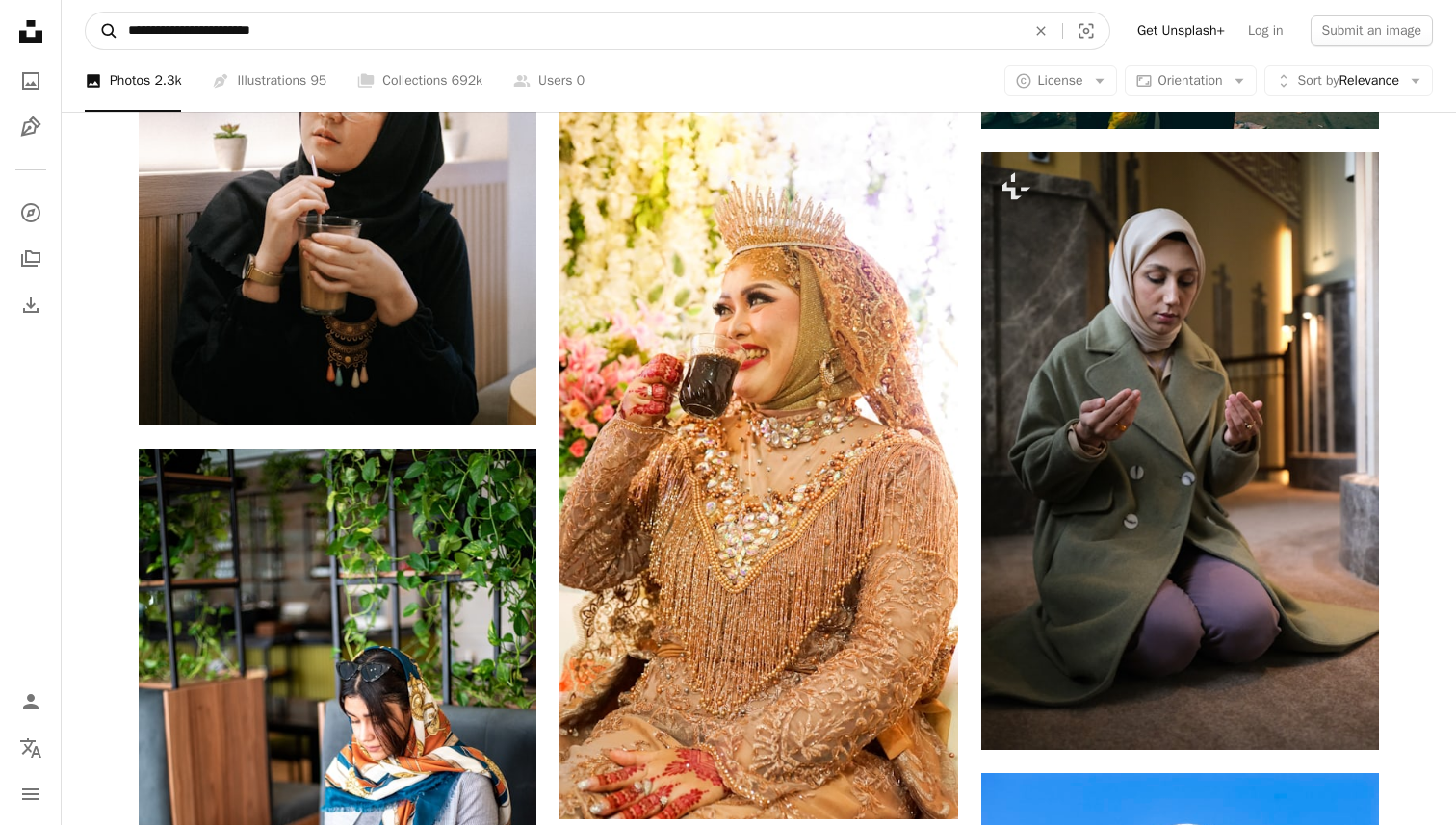 type on "**********" 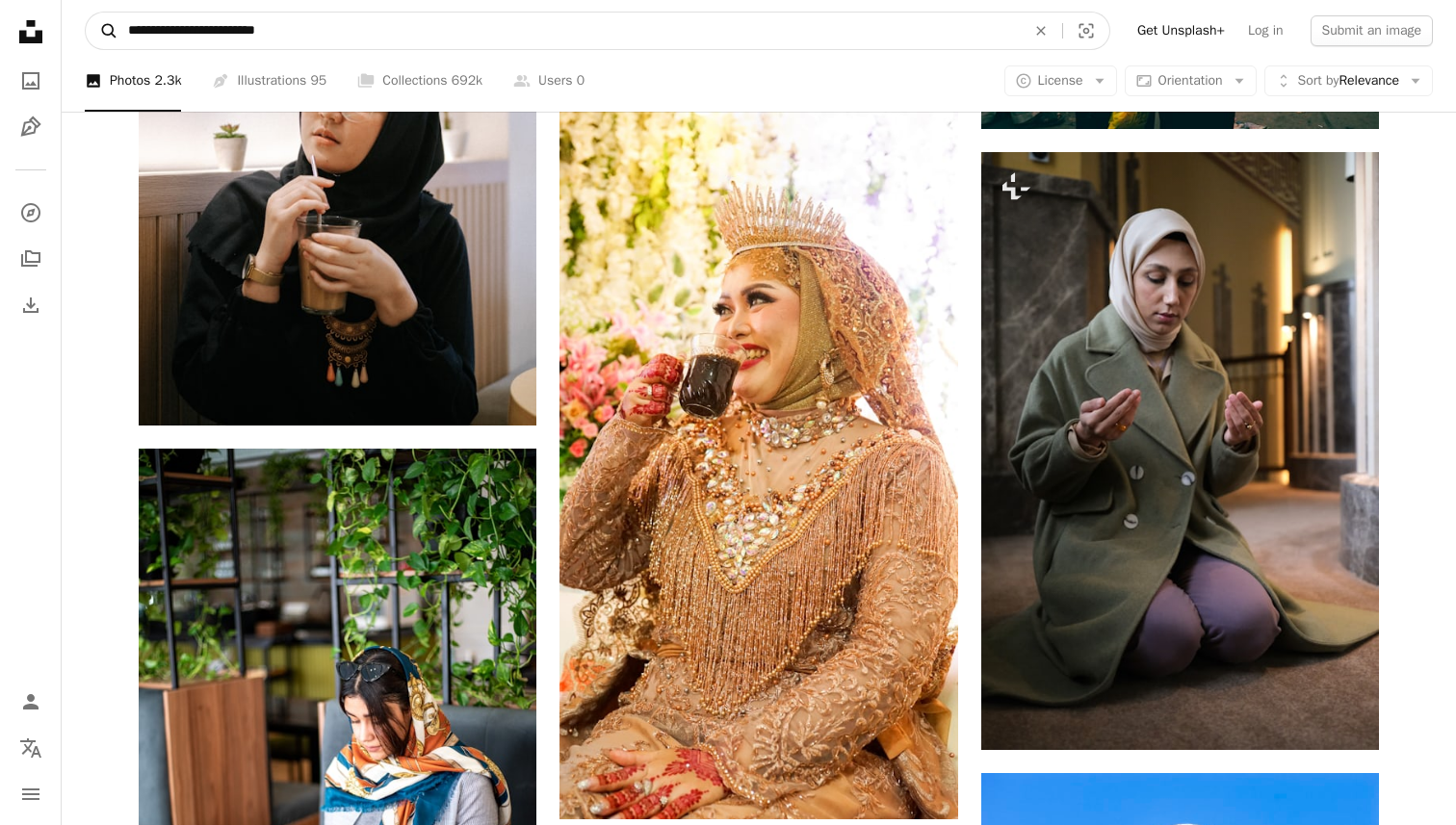 click on "A magnifying glass" at bounding box center [102, 31] 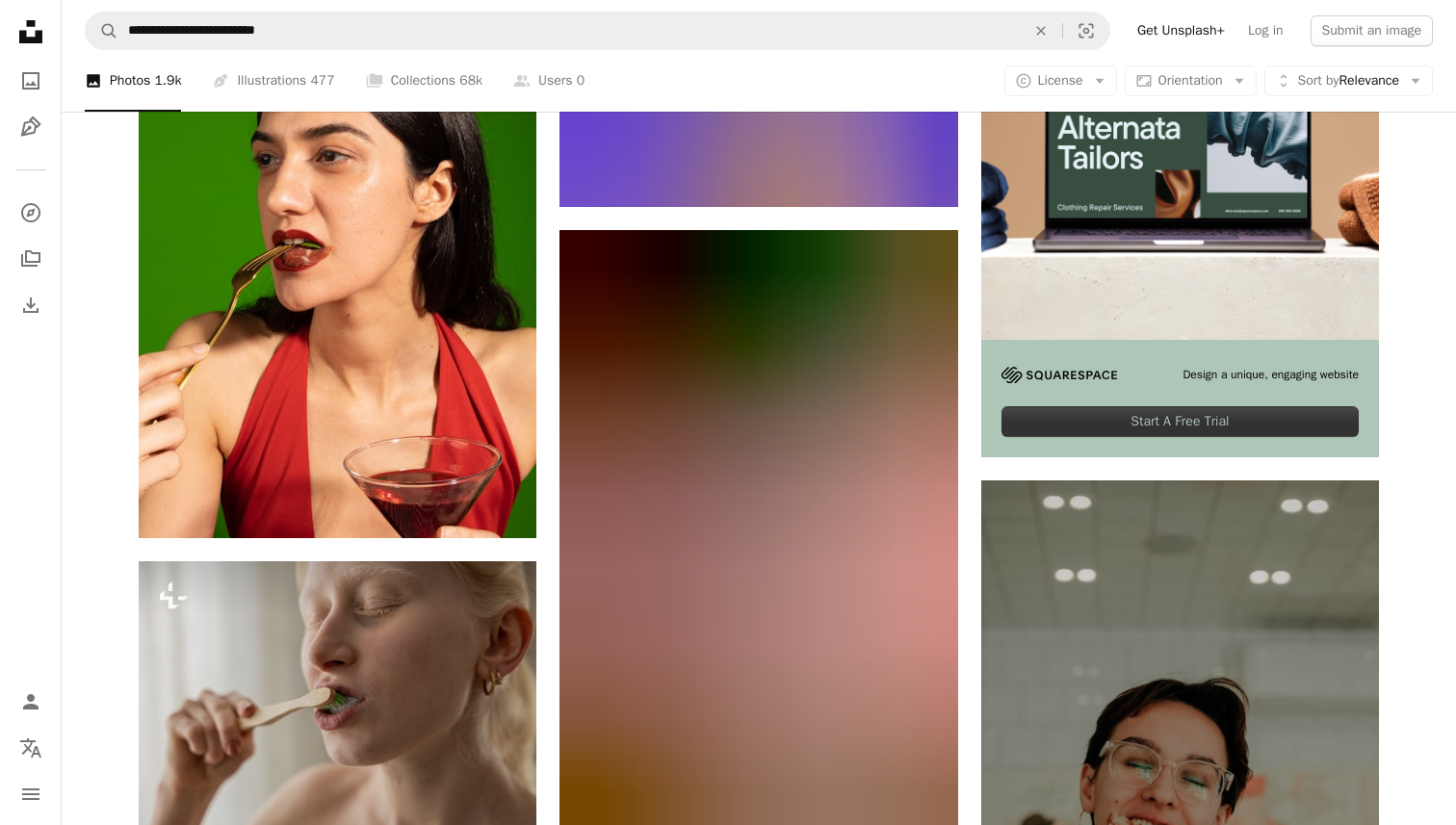 scroll, scrollTop: 578, scrollLeft: 0, axis: vertical 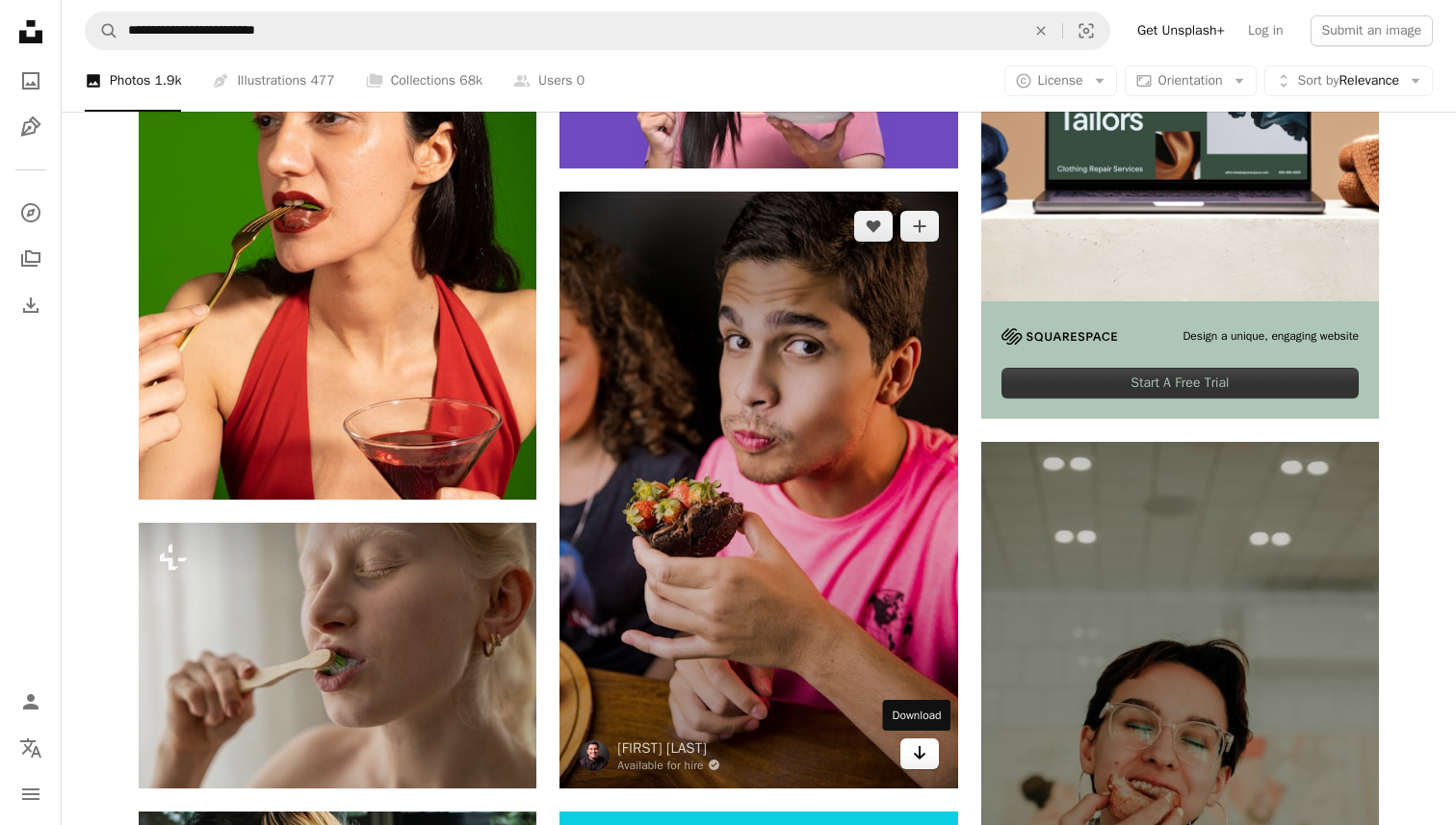 click on "Arrow pointing down" 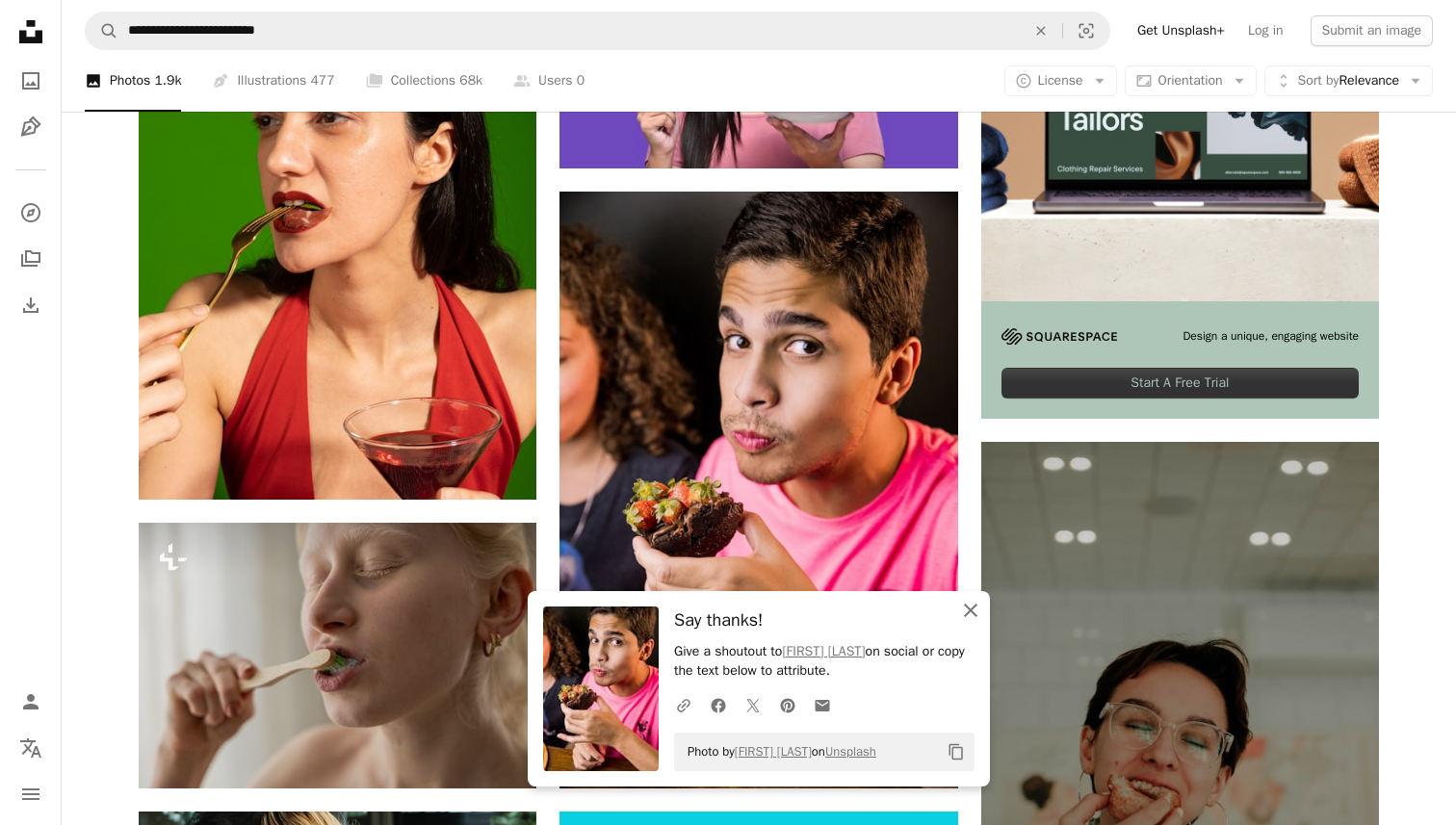 click on "An X shape" 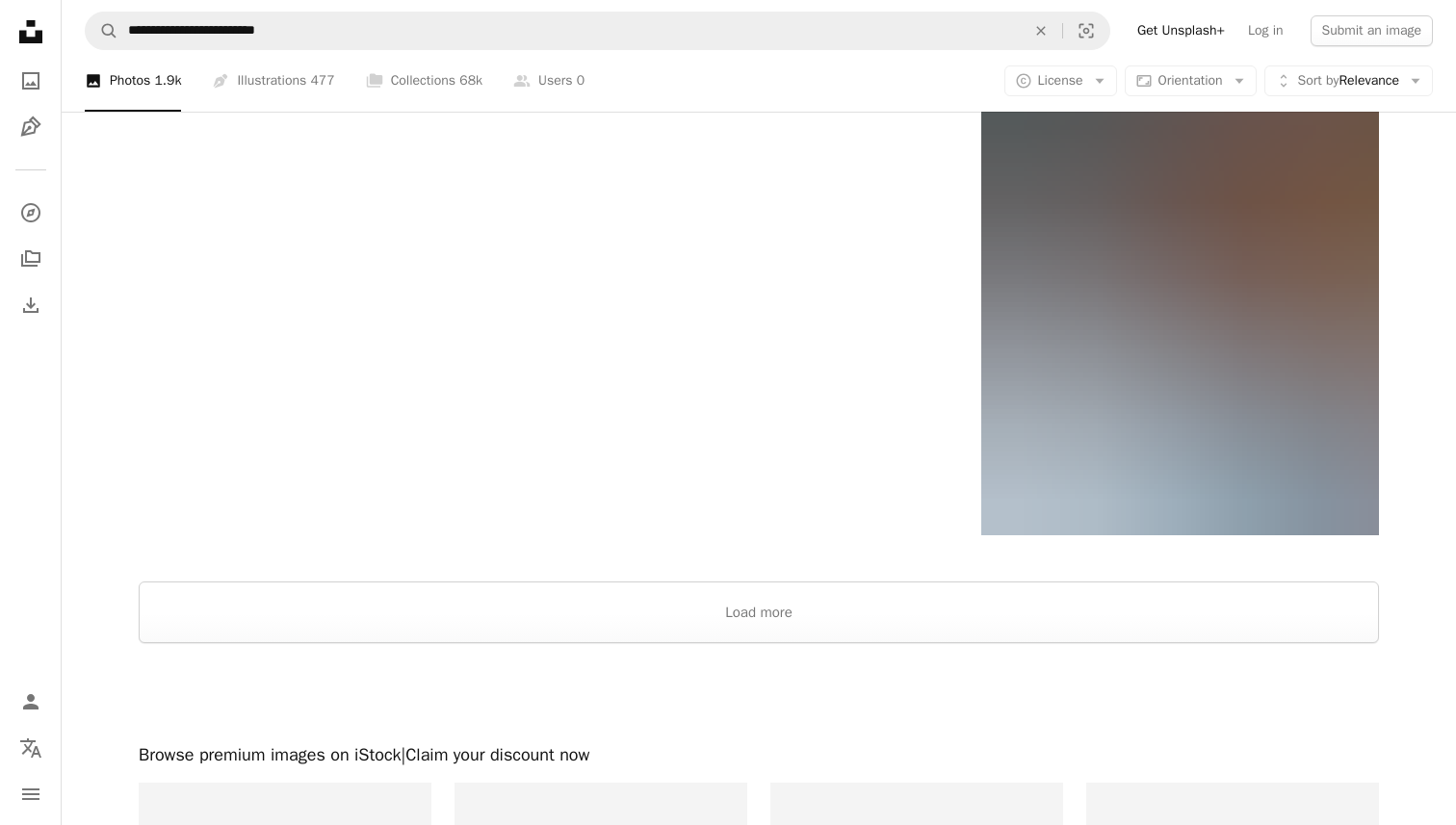 scroll, scrollTop: 3543, scrollLeft: 0, axis: vertical 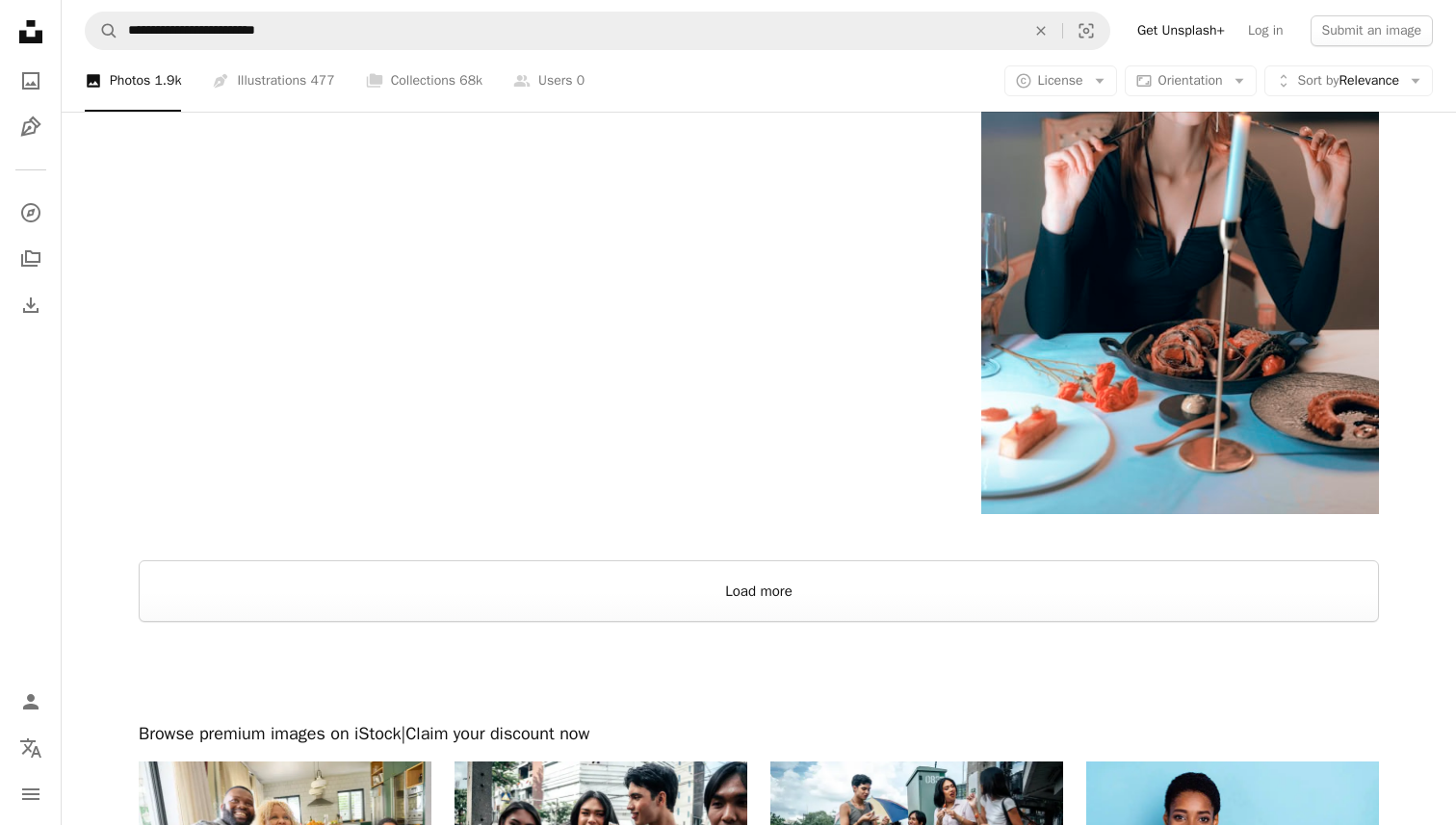 click on "Load more" at bounding box center (759, 591) 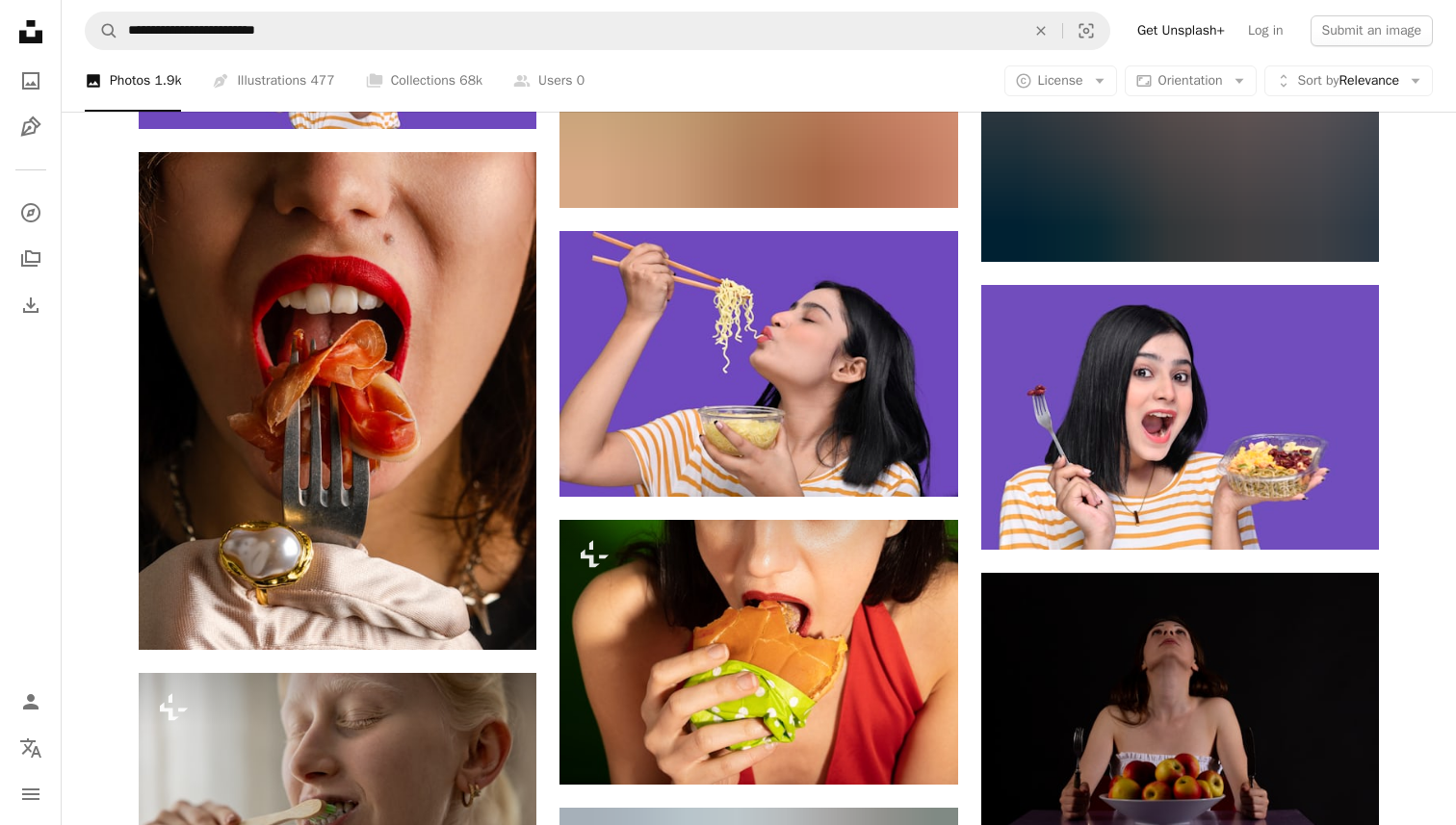 scroll, scrollTop: 5352, scrollLeft: 0, axis: vertical 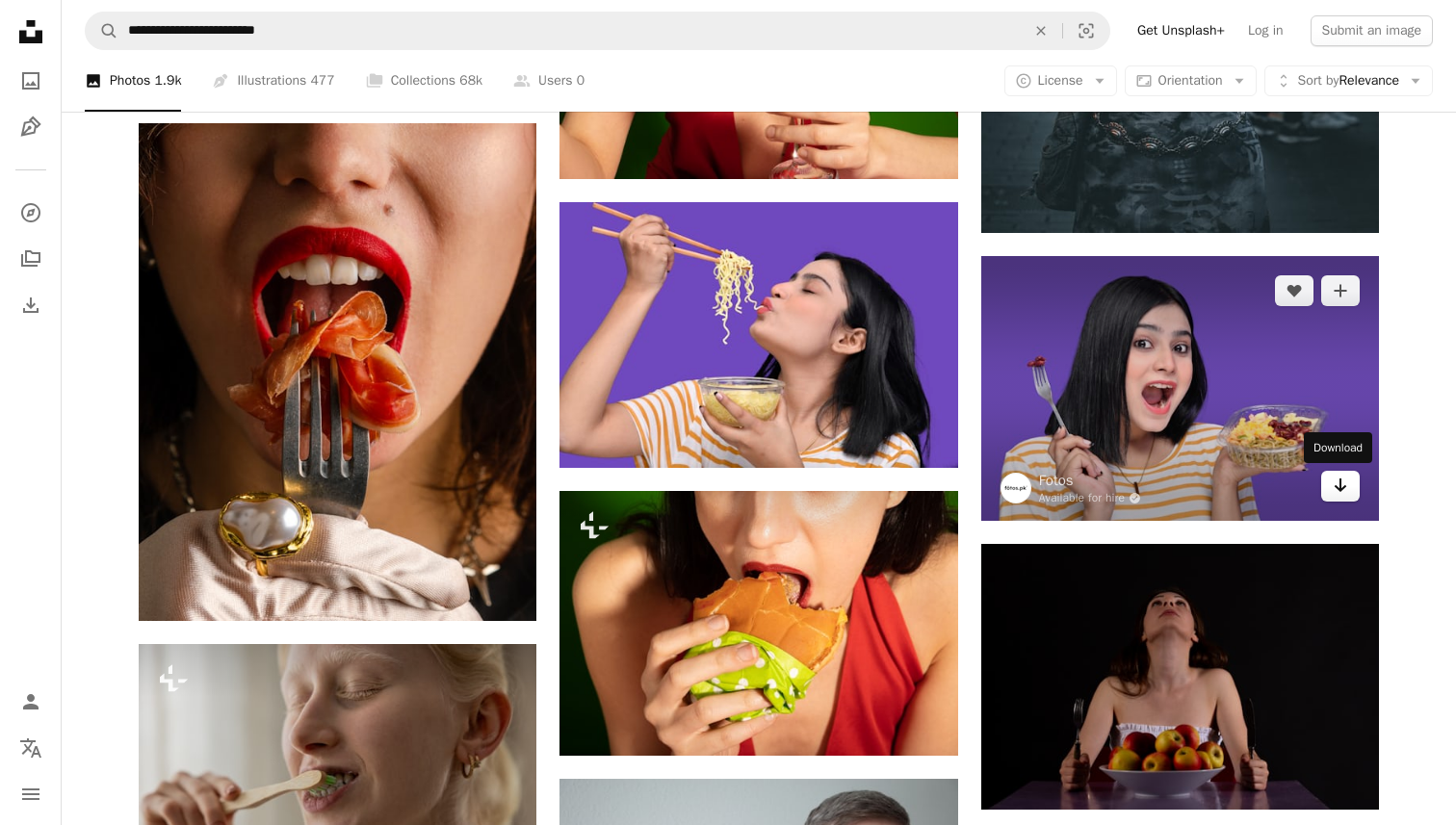 click on "Arrow pointing down" at bounding box center (1340, 486) 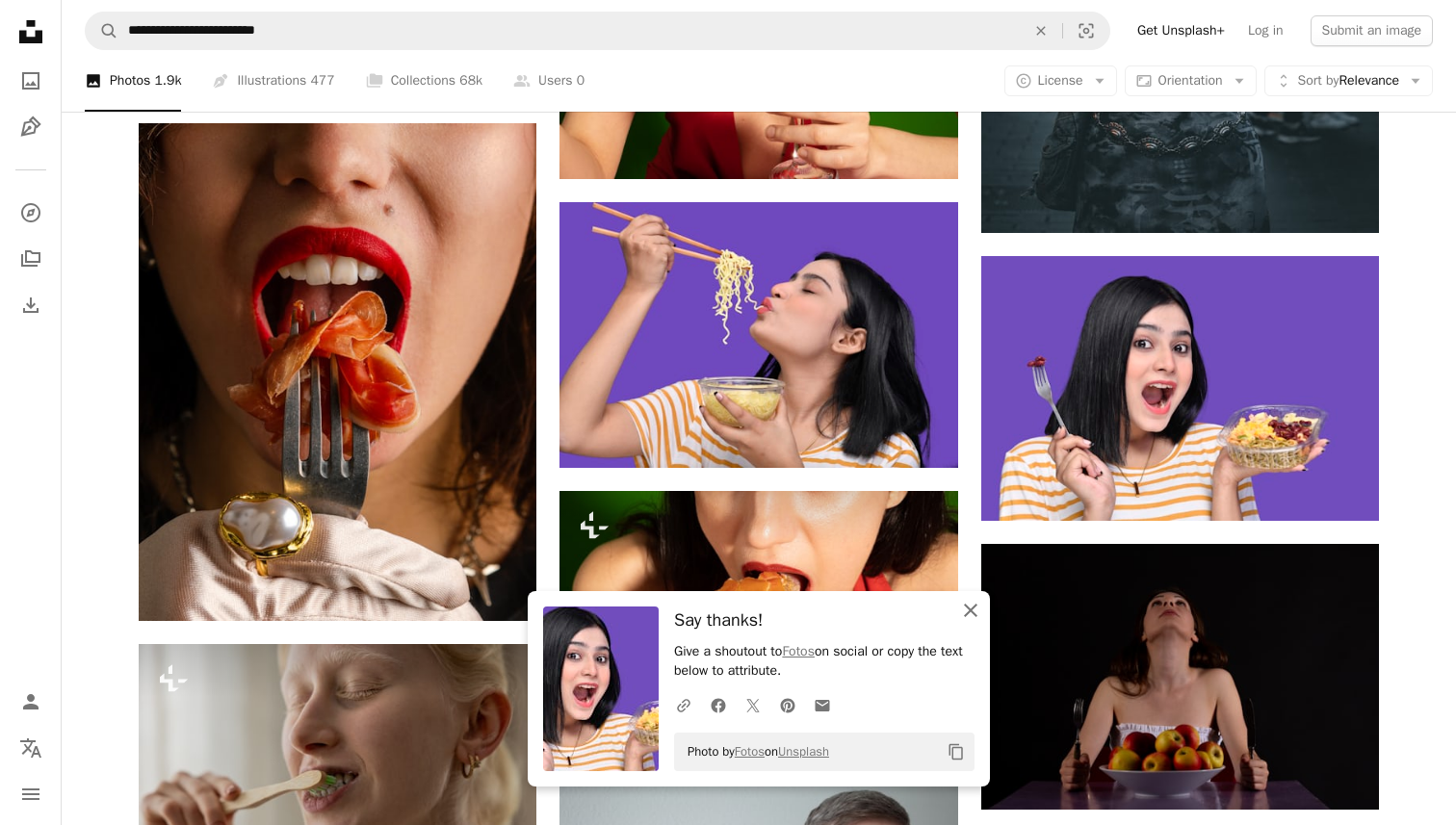 click 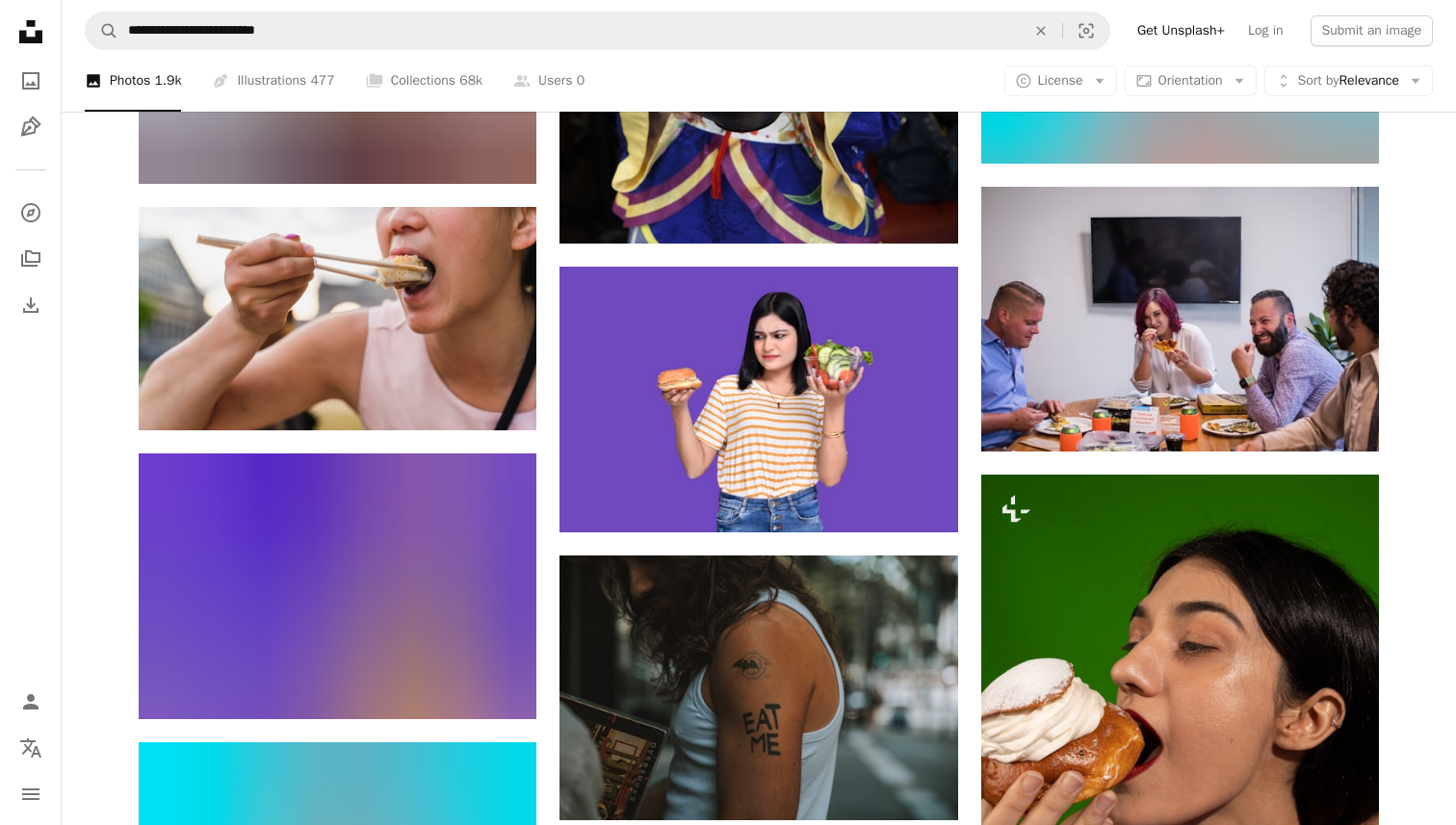 scroll, scrollTop: 10281, scrollLeft: 0, axis: vertical 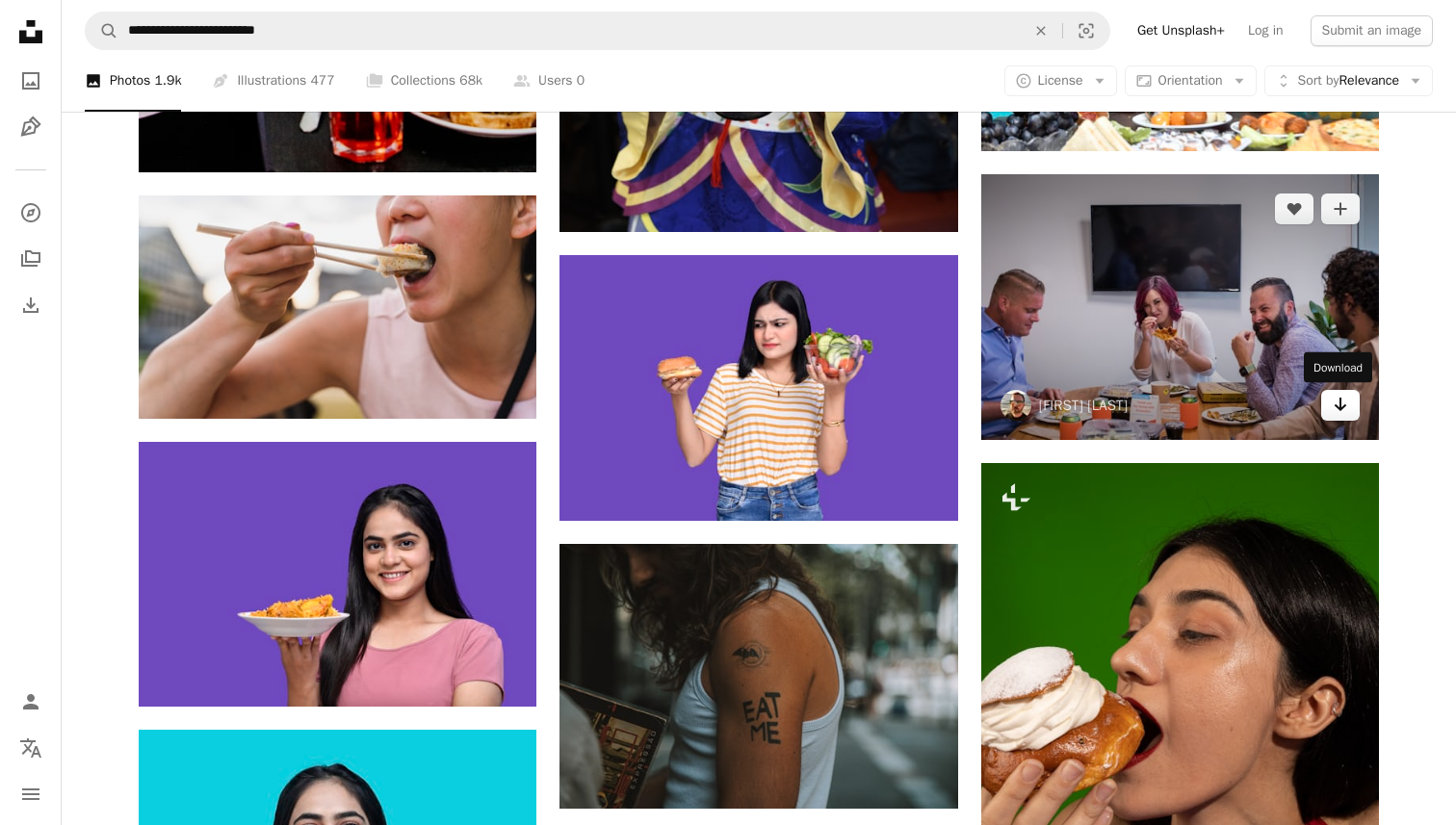 click on "Arrow pointing down" 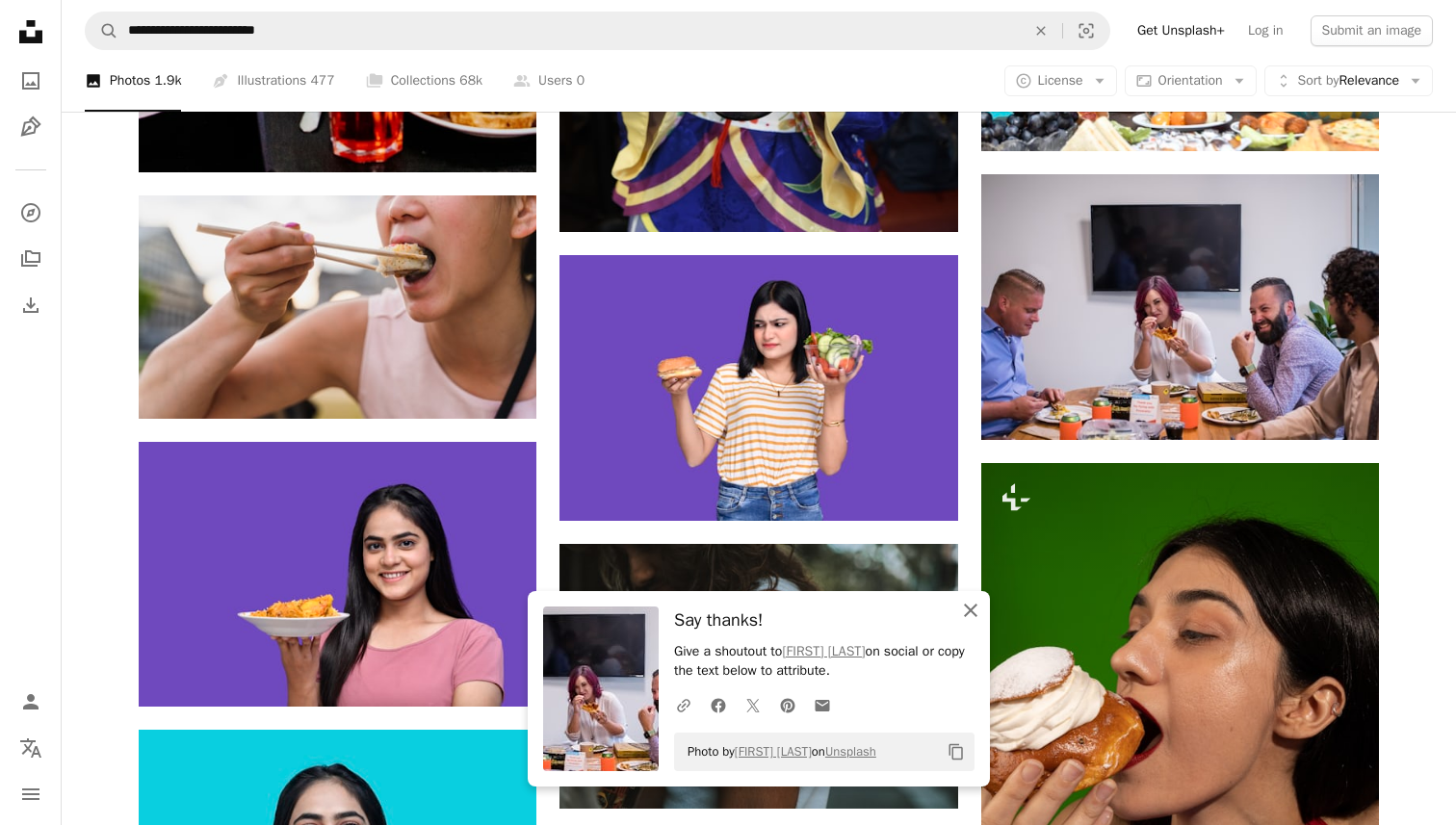 click on "An X shape" 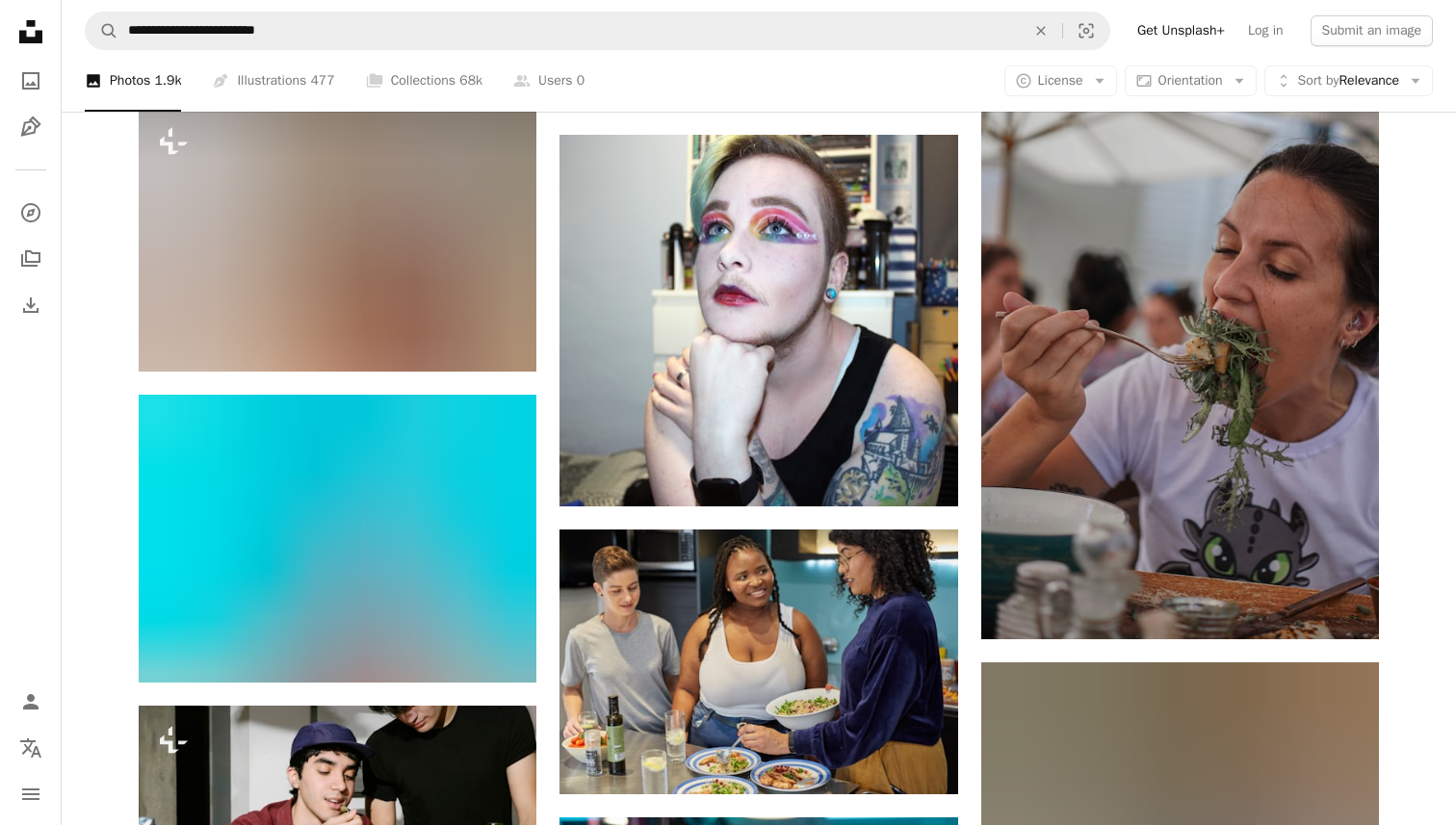 scroll, scrollTop: 15788, scrollLeft: 0, axis: vertical 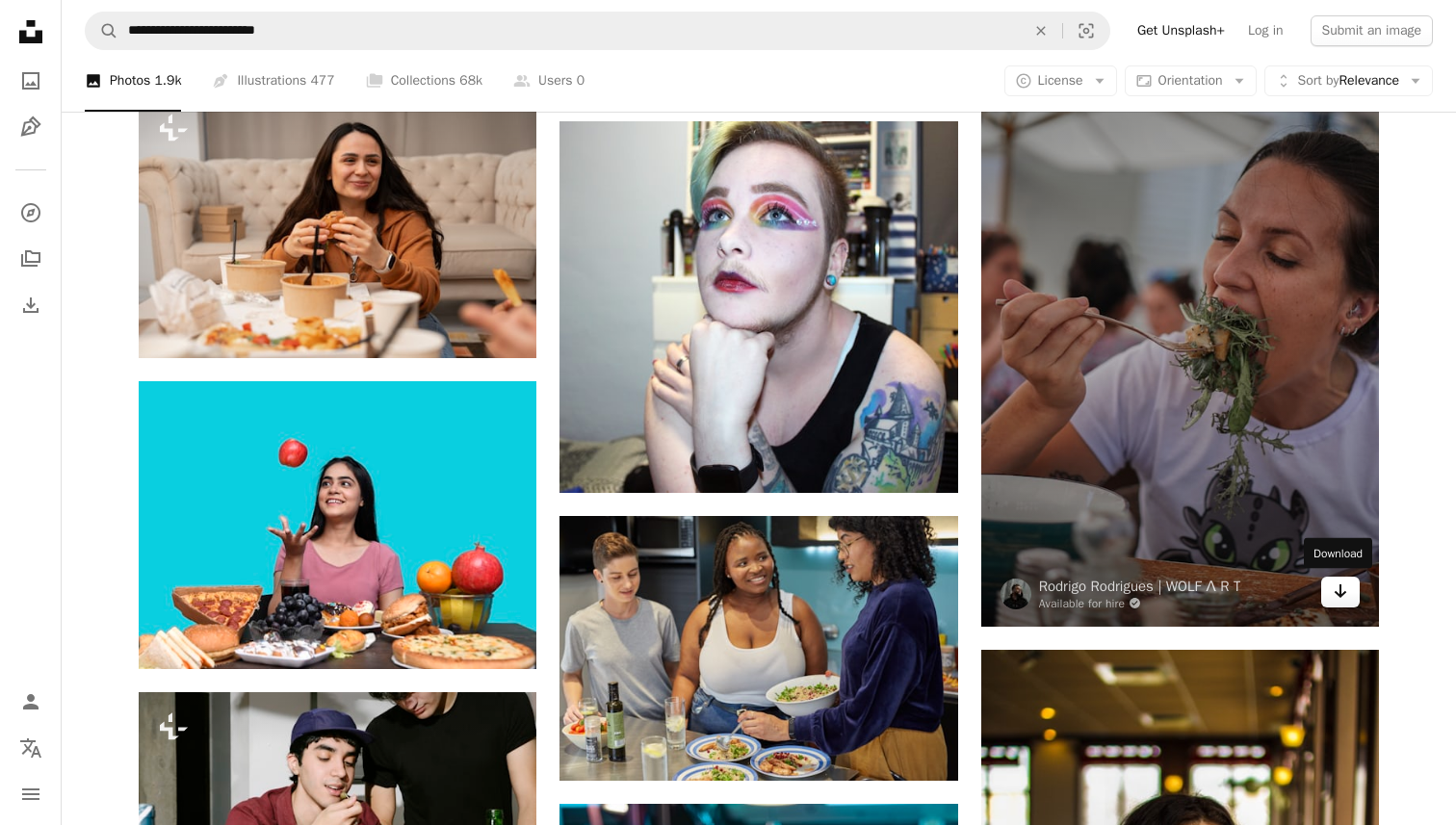 click on "Arrow pointing down" 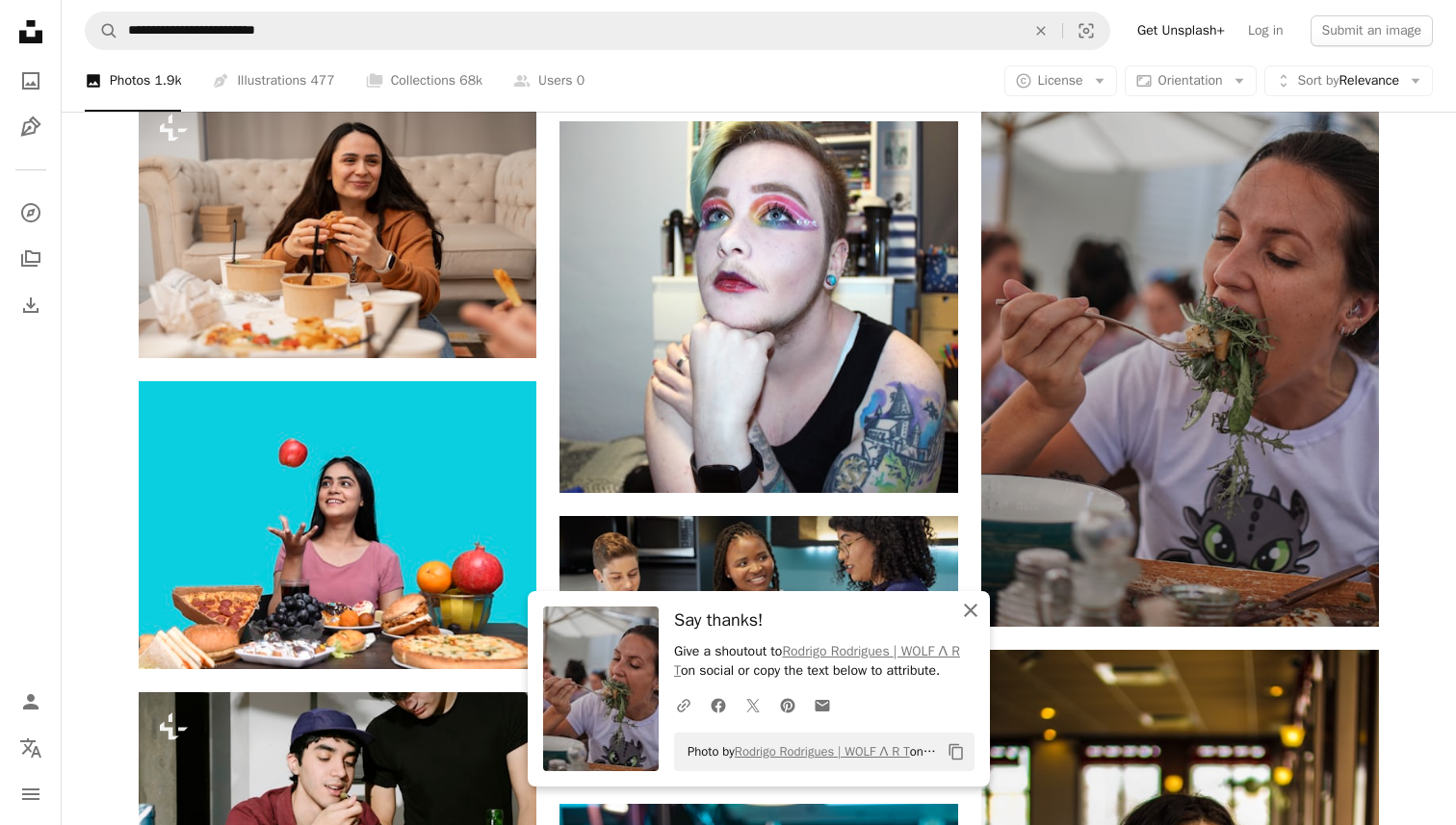 click on "An X shape" 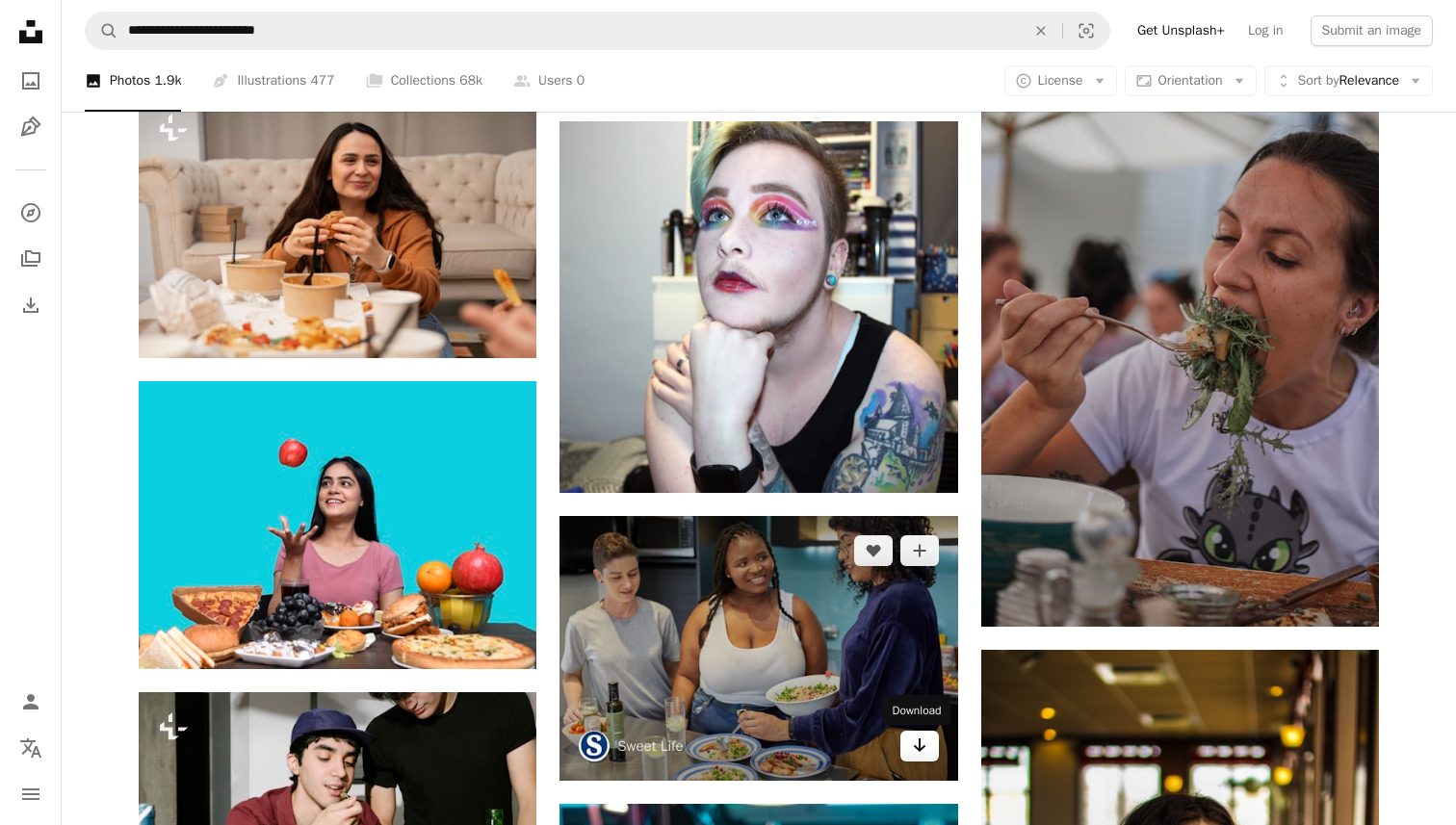 click on "Arrow pointing down" 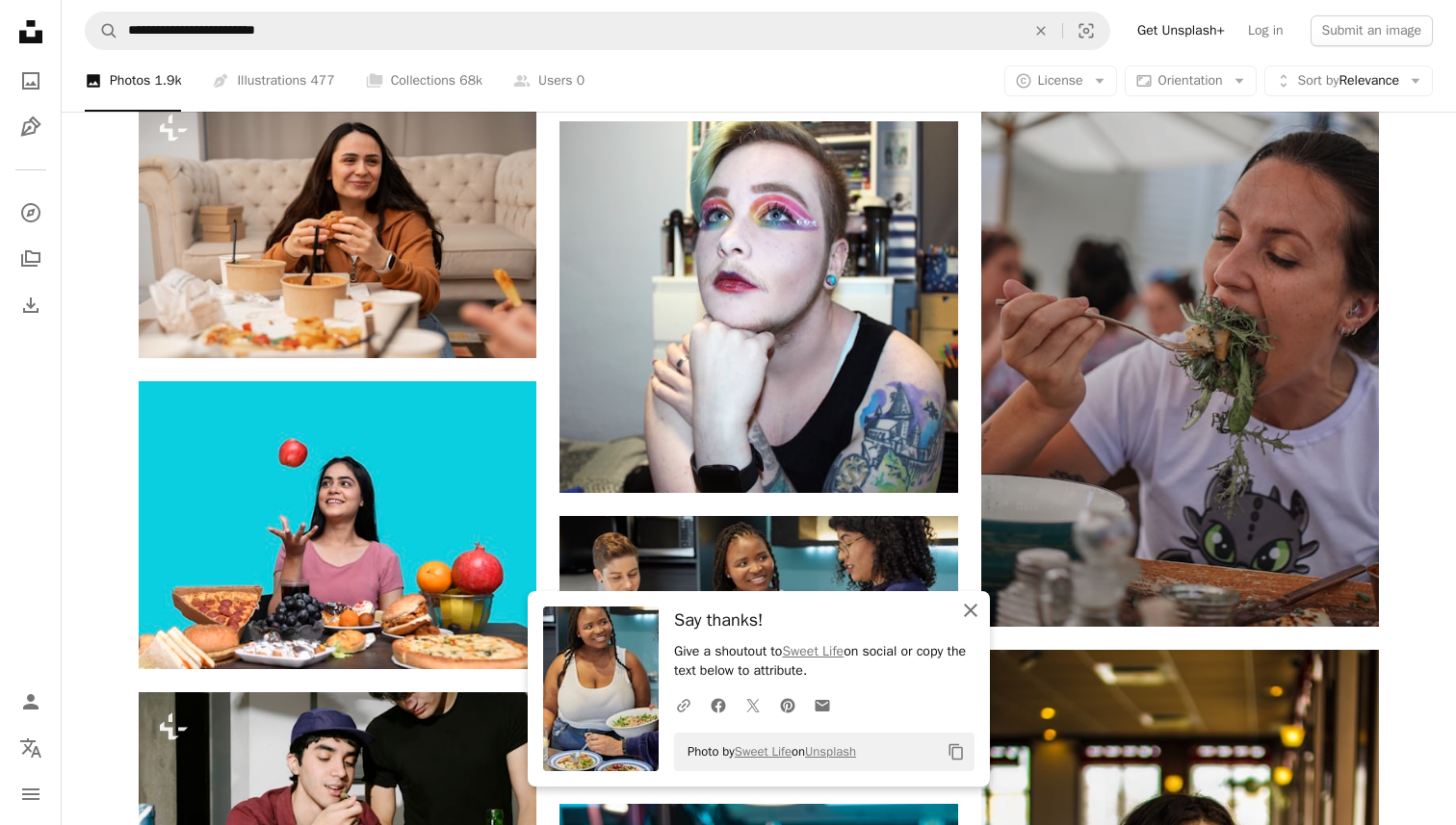 click on "An X shape Close" at bounding box center (971, 610) 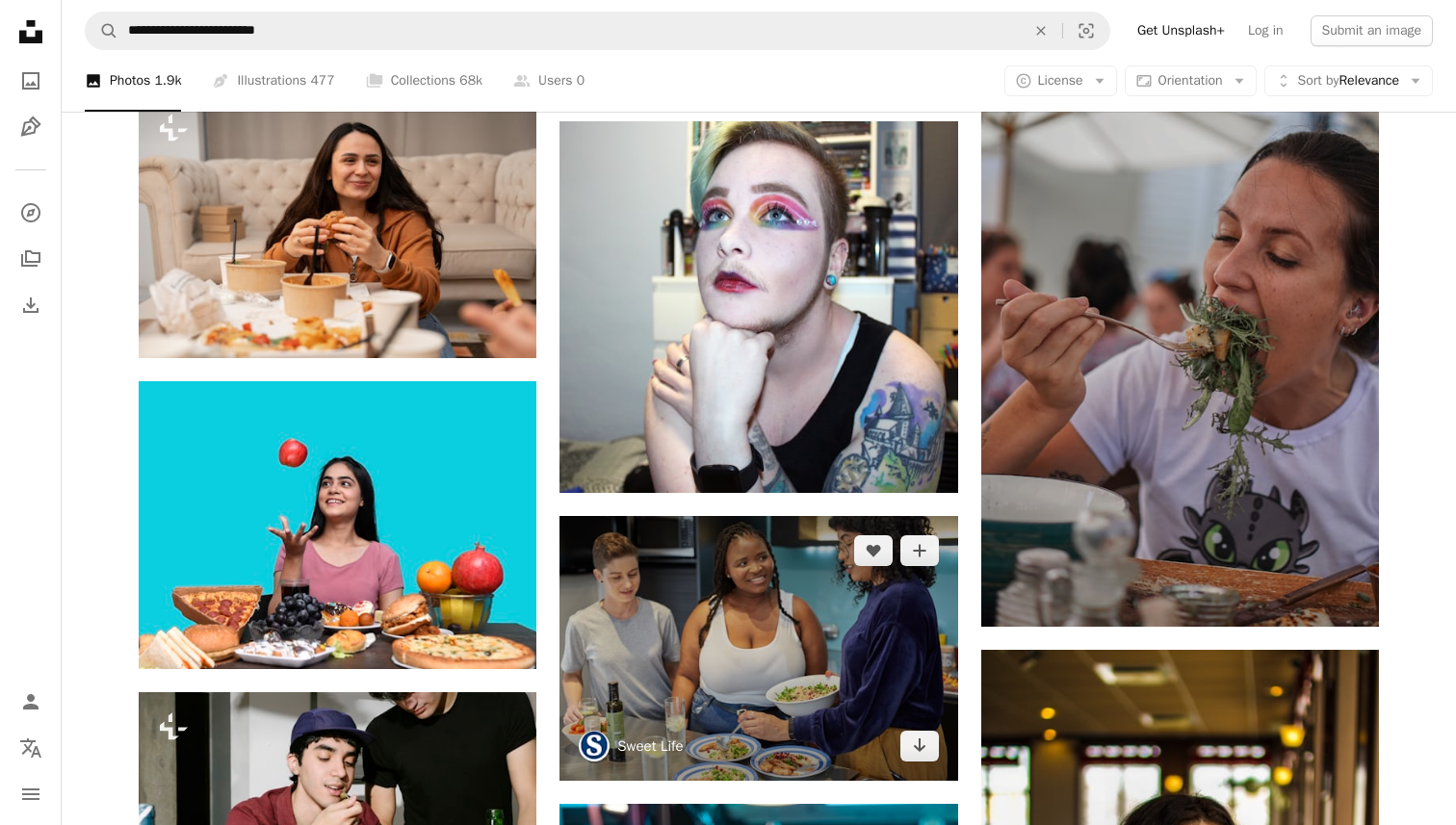click on "Sweet Life" at bounding box center [650, 746] 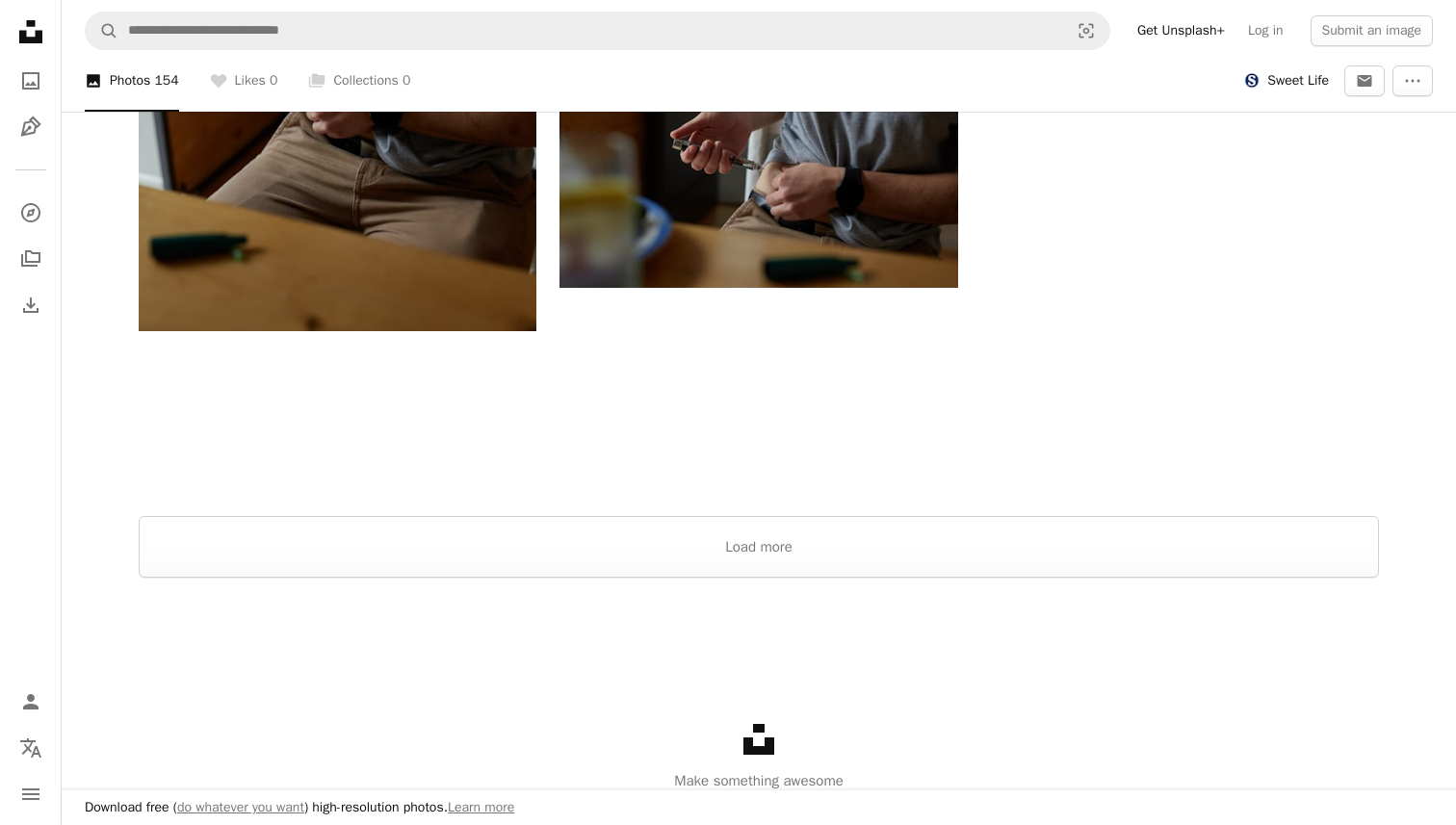 scroll, scrollTop: 3504, scrollLeft: 0, axis: vertical 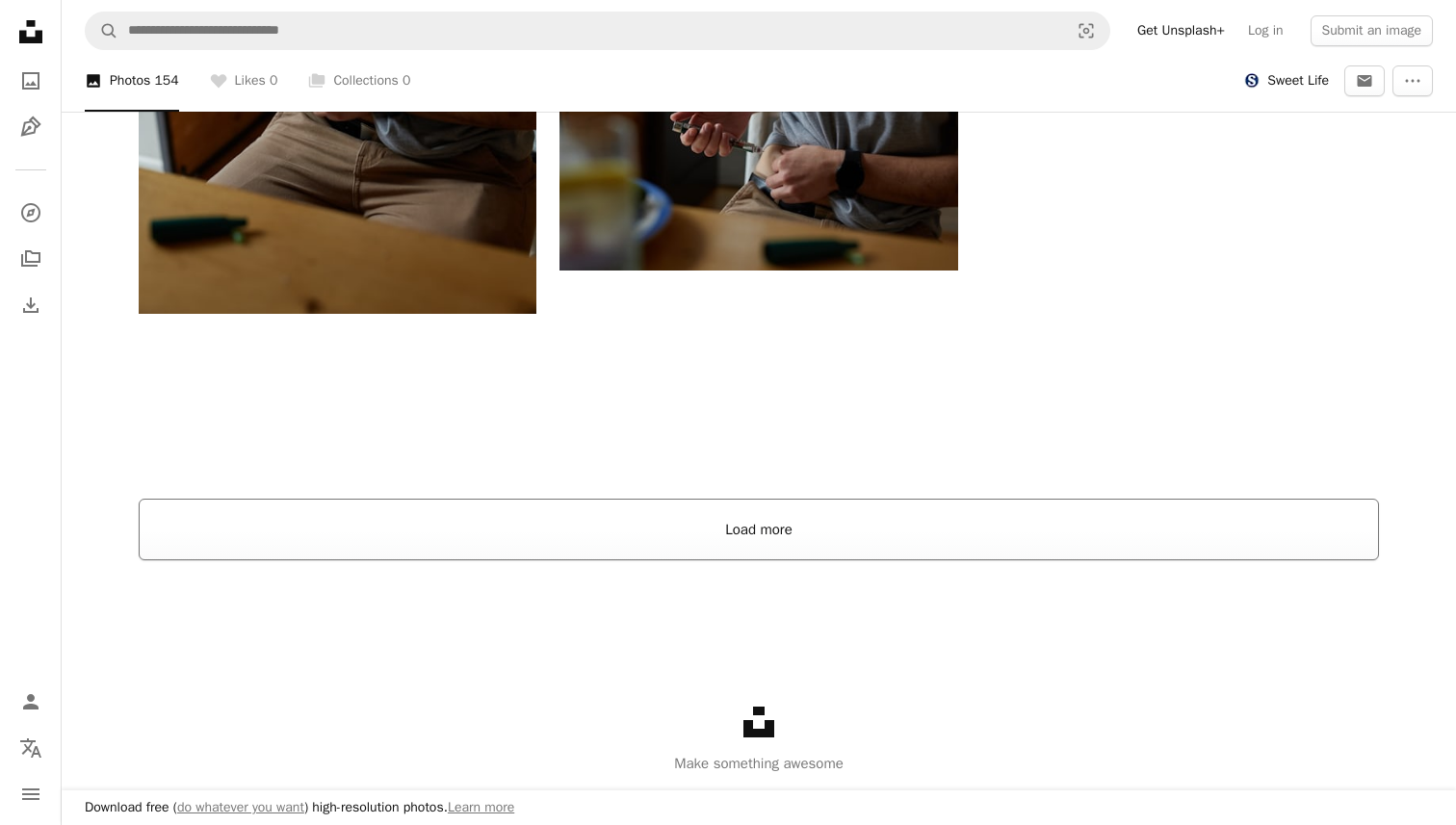 click on "Load more" at bounding box center (759, 529) 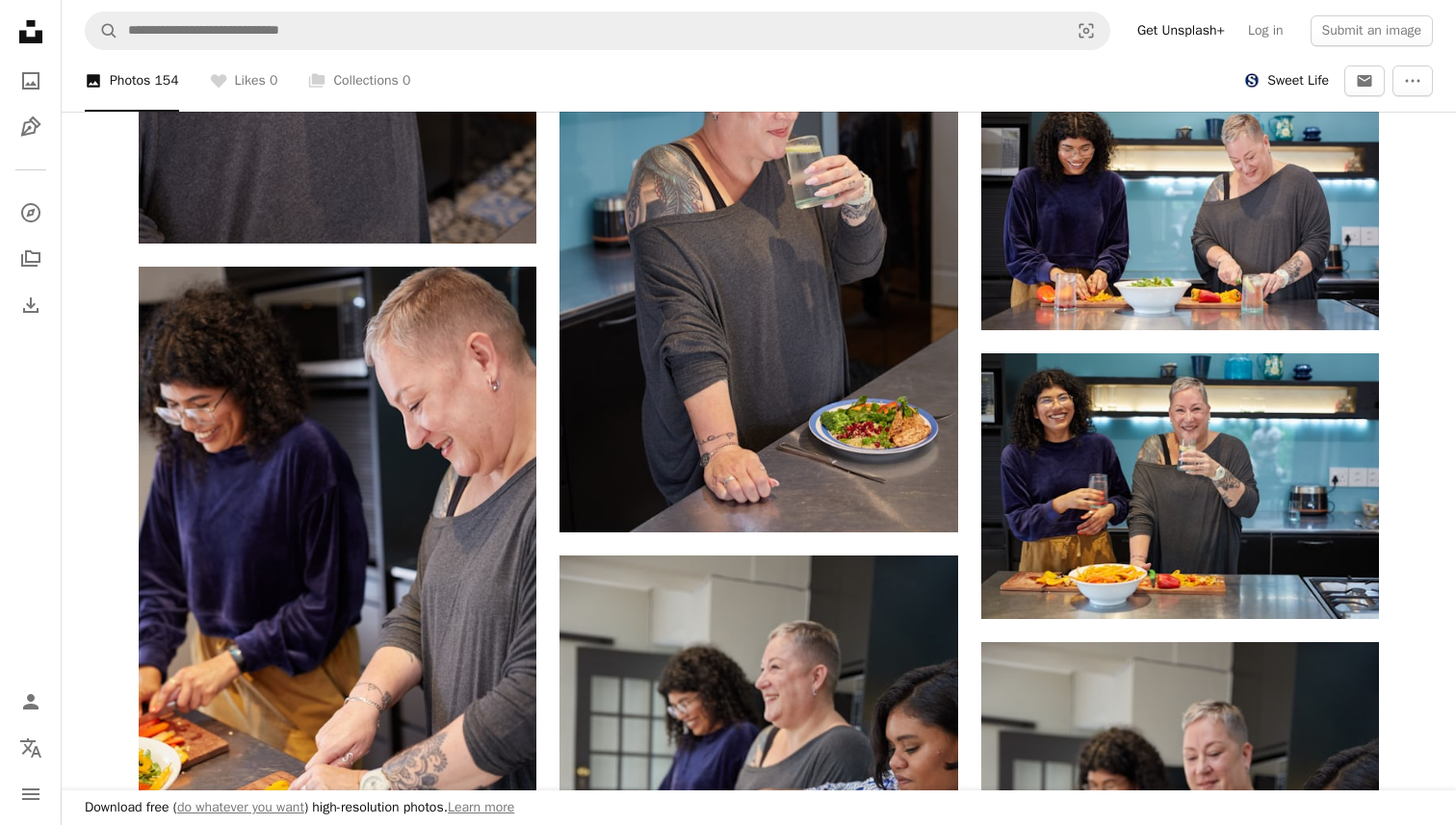 scroll, scrollTop: 5429, scrollLeft: 0, axis: vertical 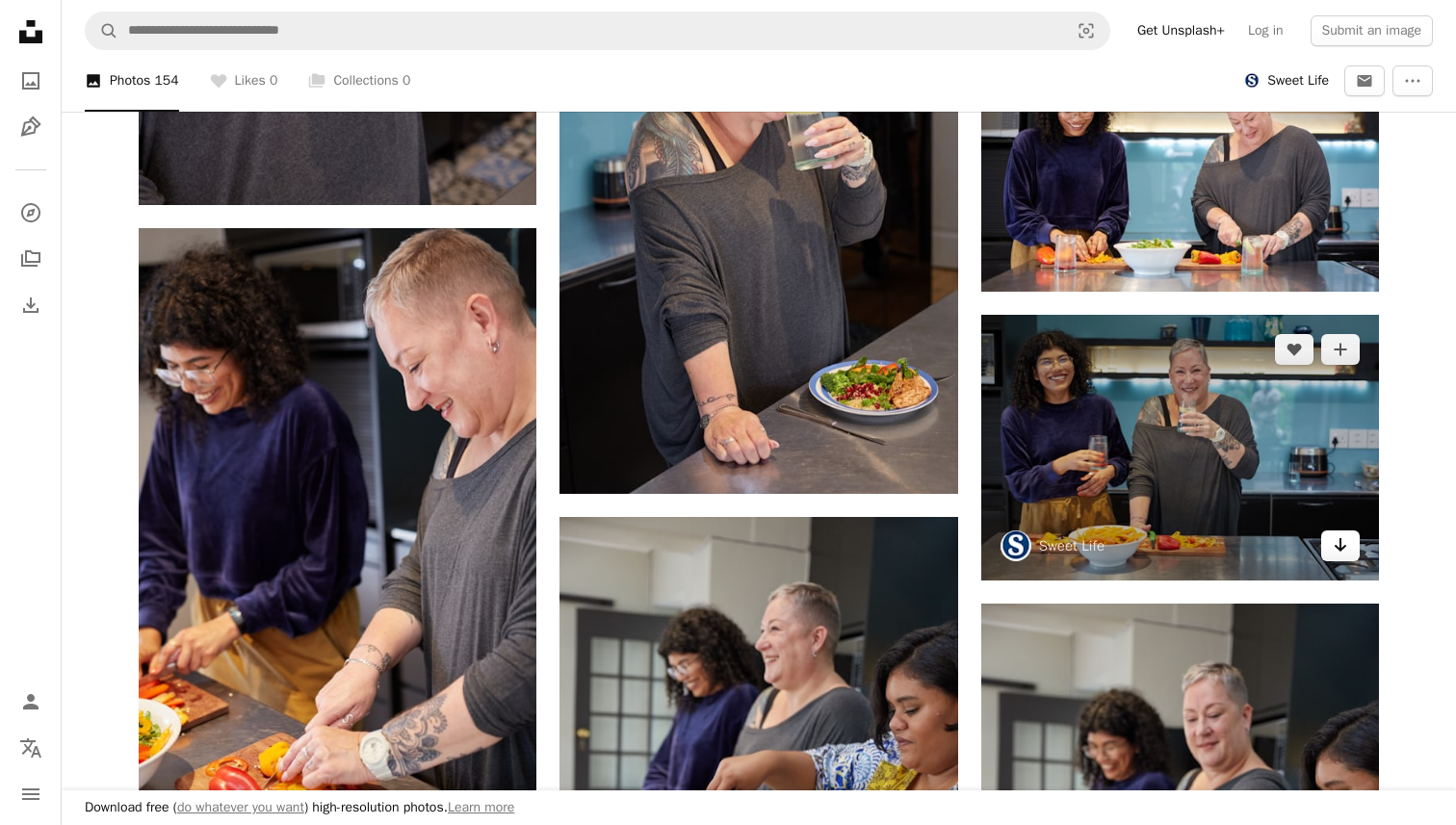 click 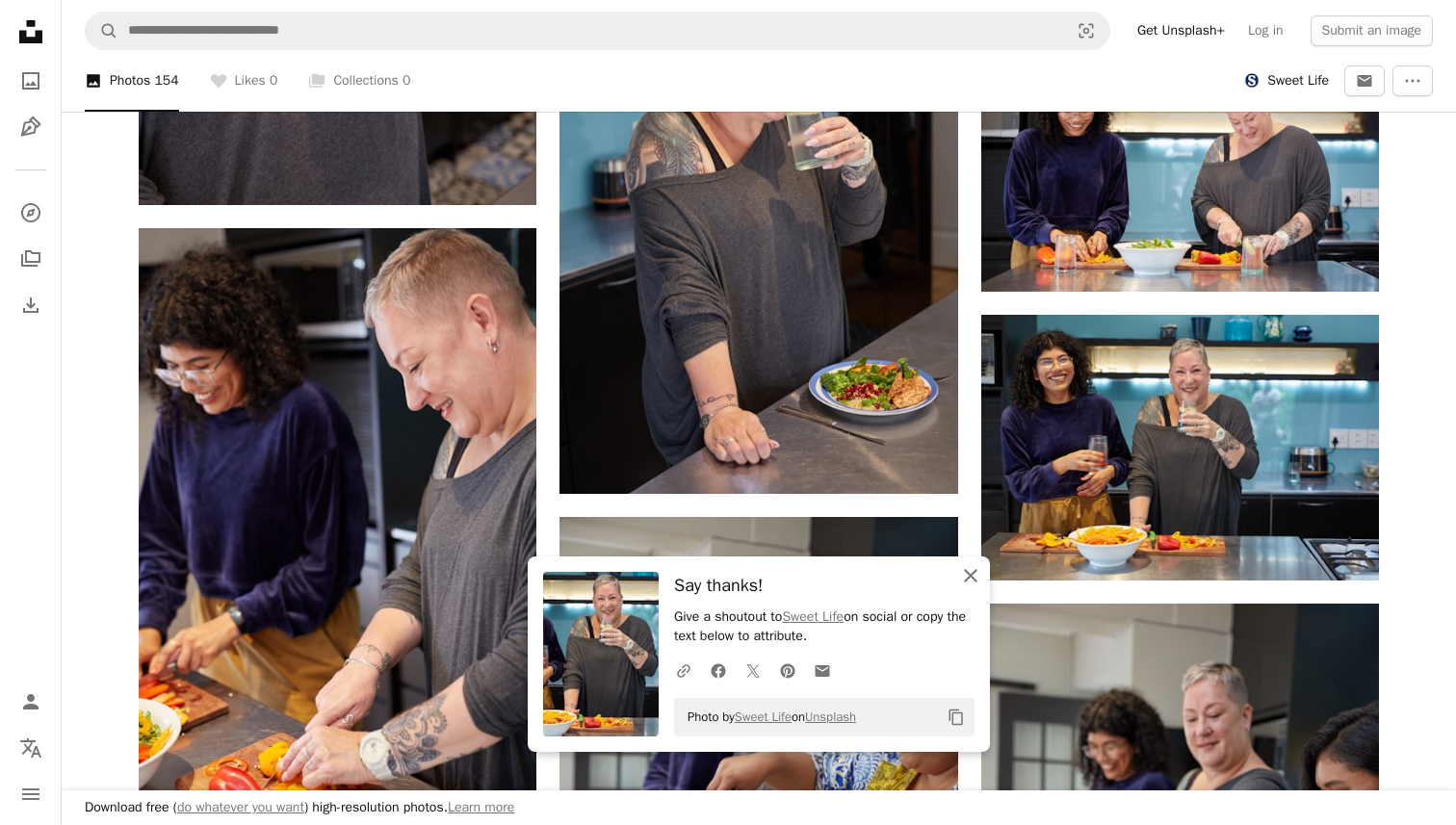 click on "An X shape" 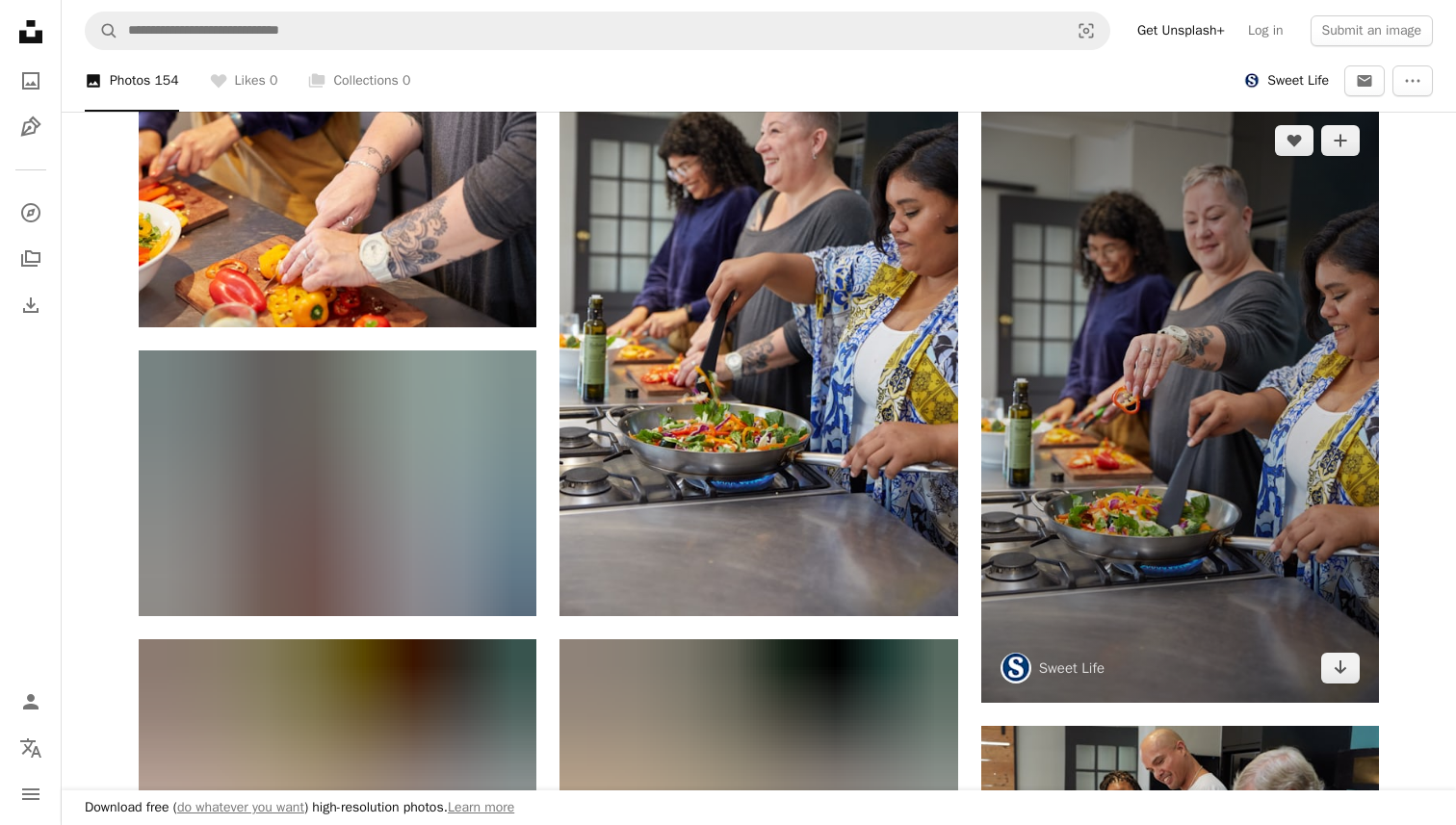 scroll, scrollTop: 5930, scrollLeft: 0, axis: vertical 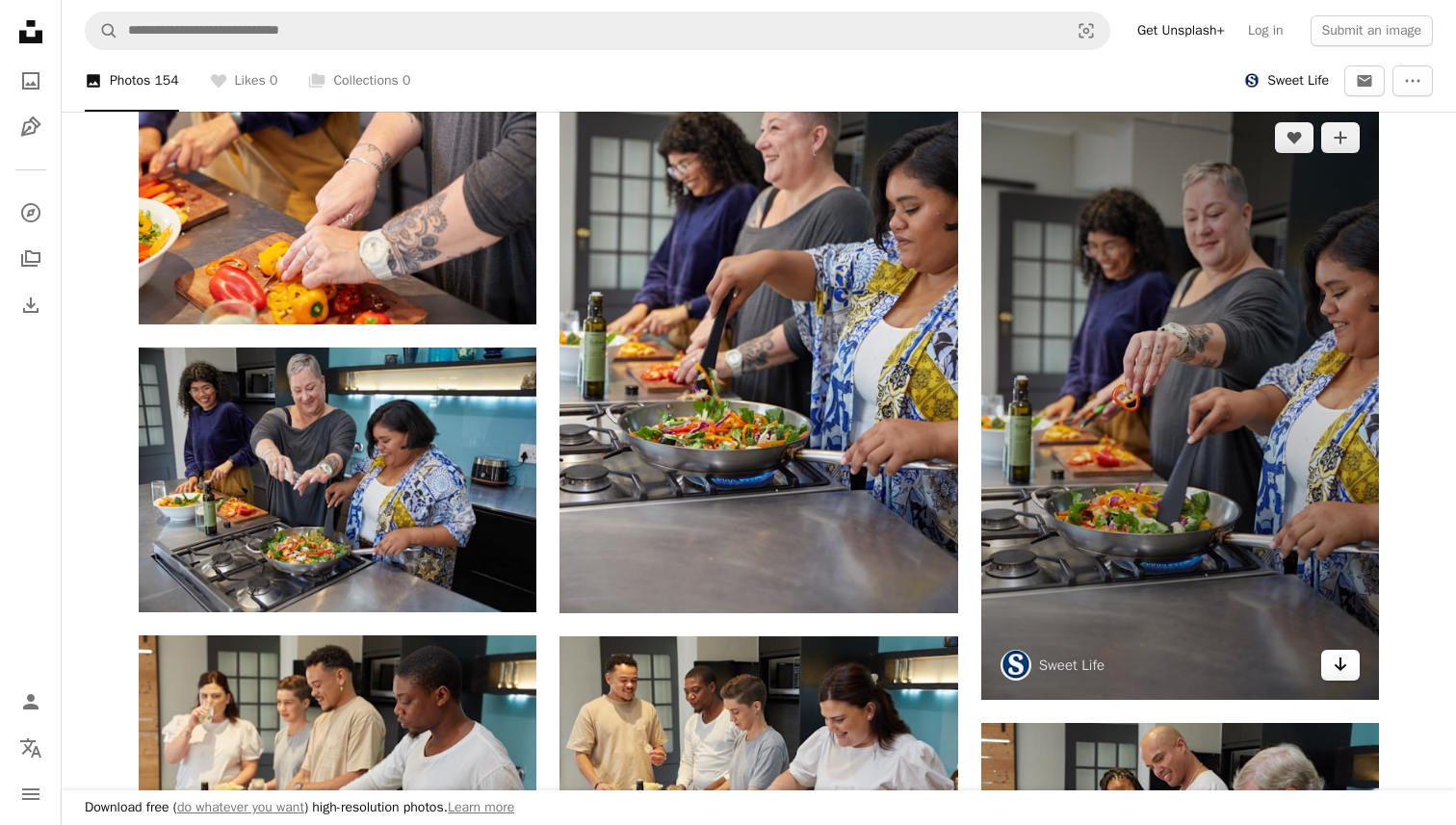 click on "Arrow pointing down" 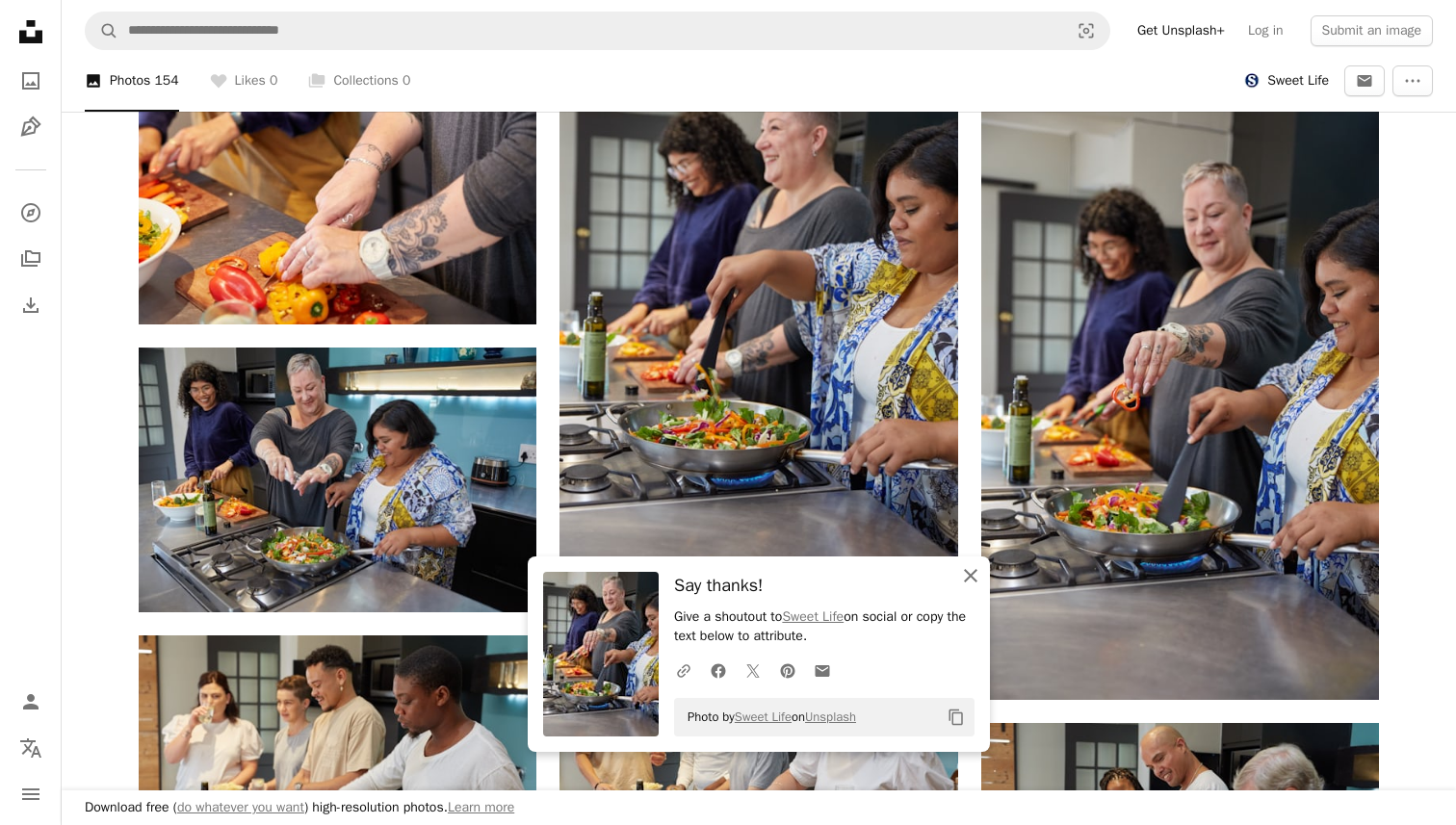 click on "An X shape Close" at bounding box center (971, 576) 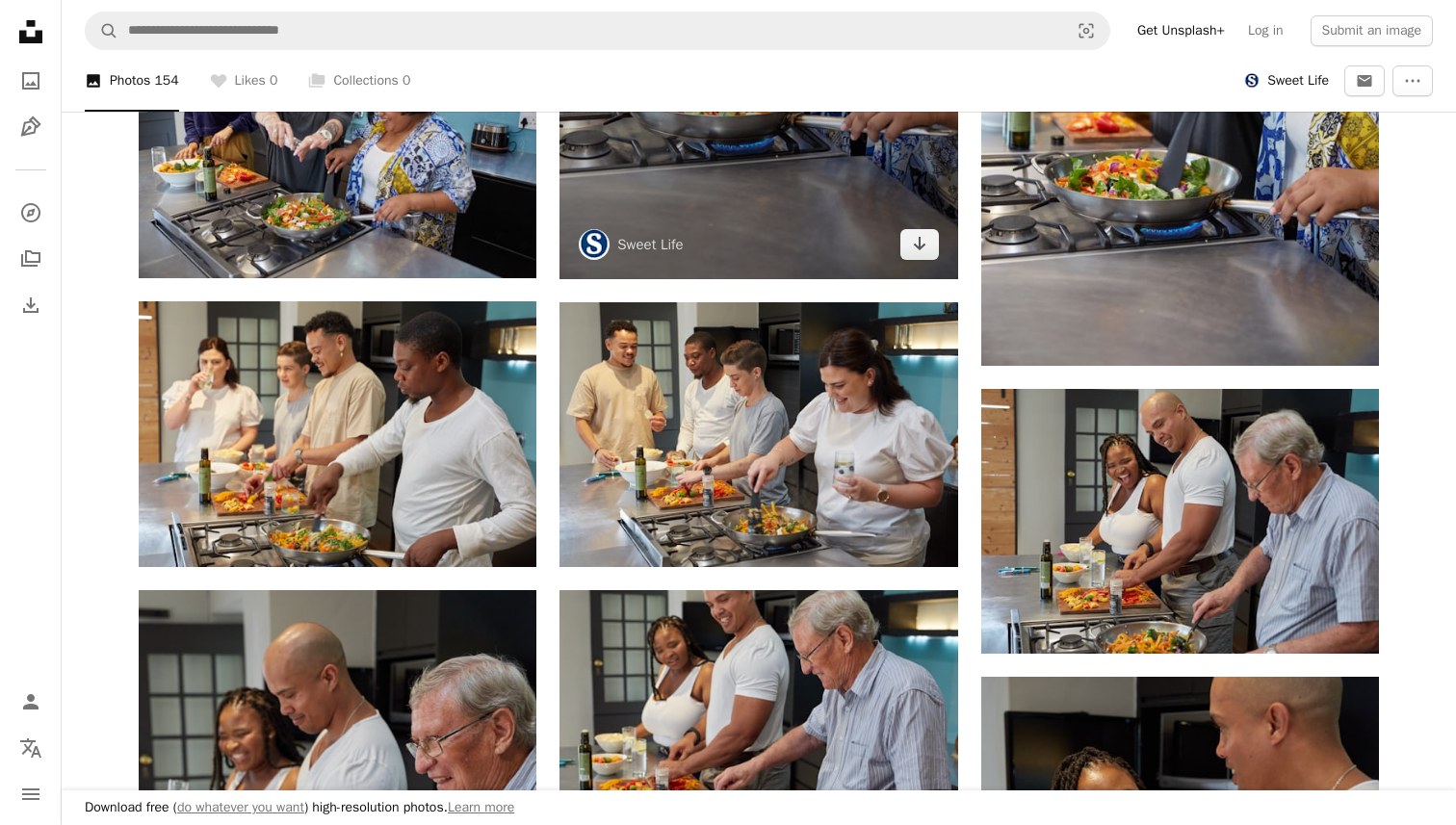scroll, scrollTop: 6277, scrollLeft: 0, axis: vertical 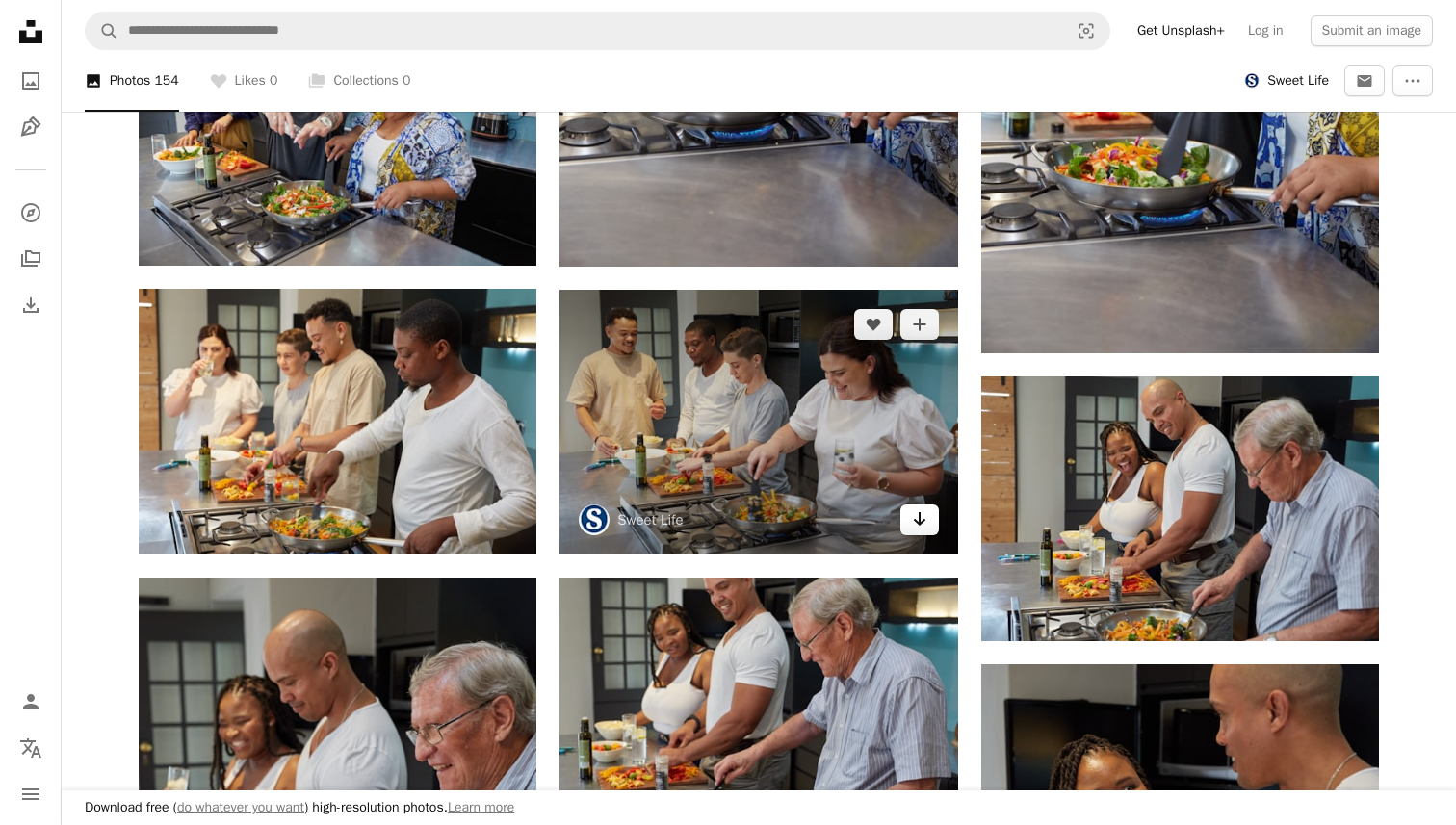 click 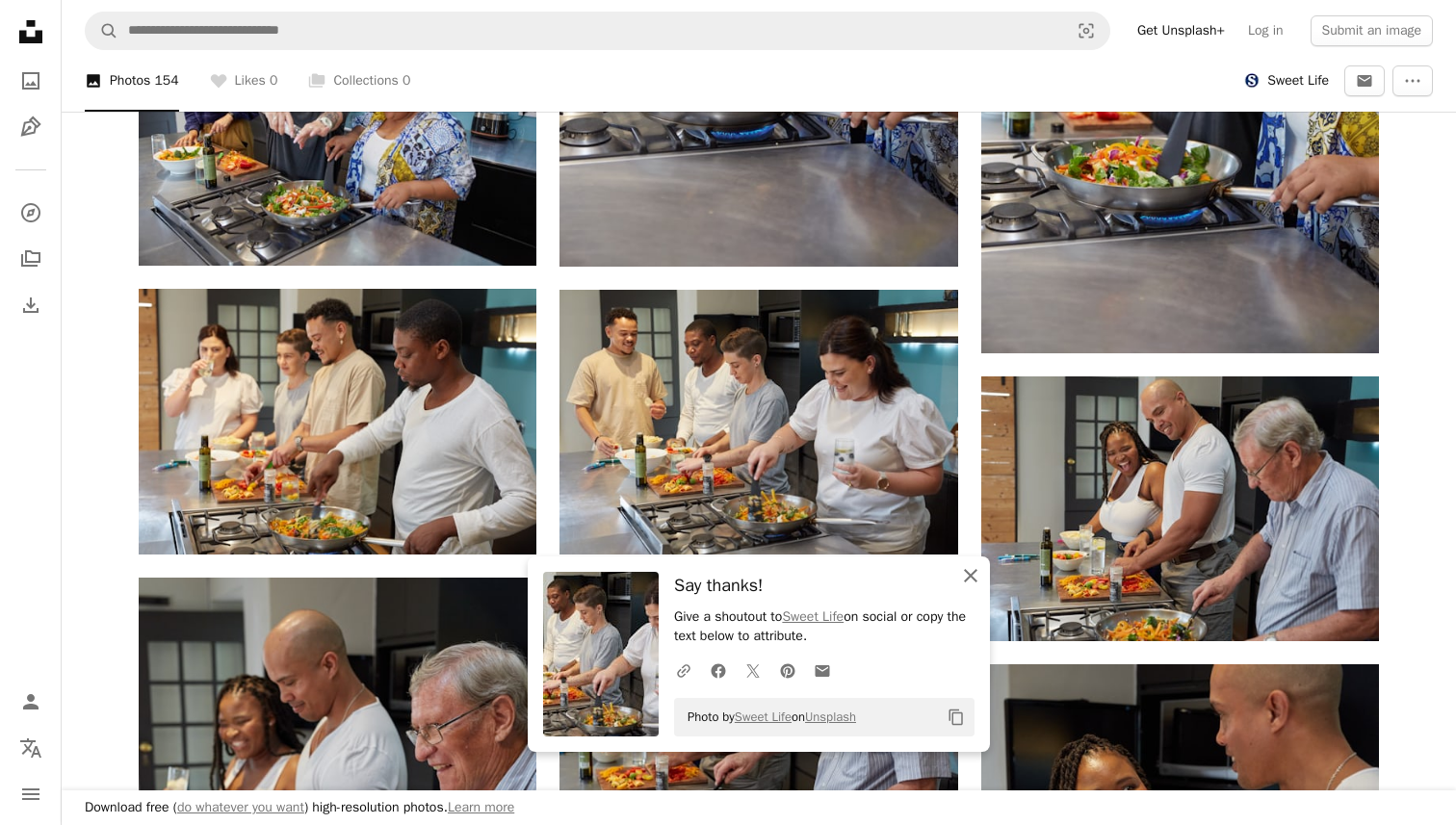 click on "An X shape" 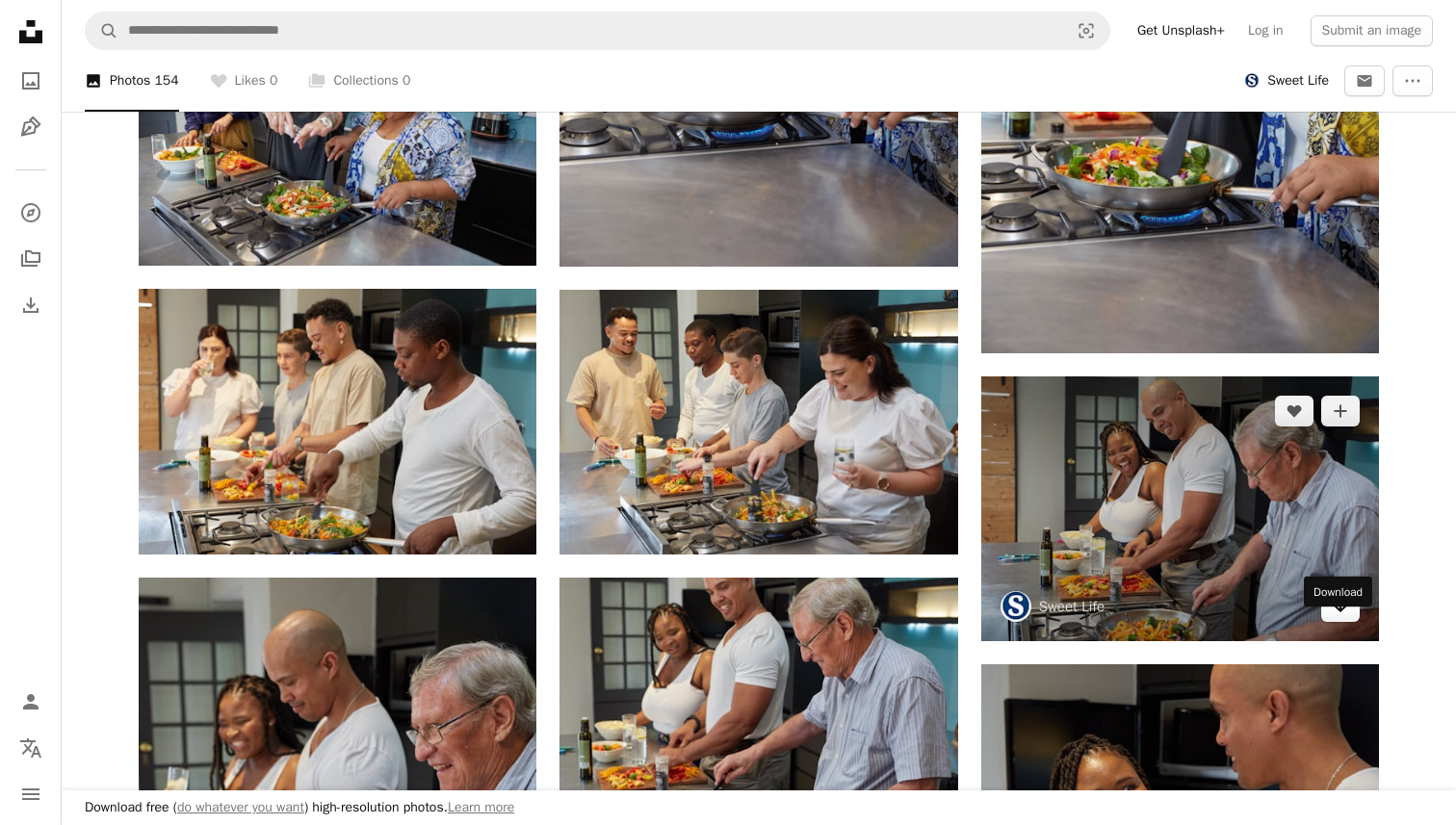 click on "Arrow pointing down" 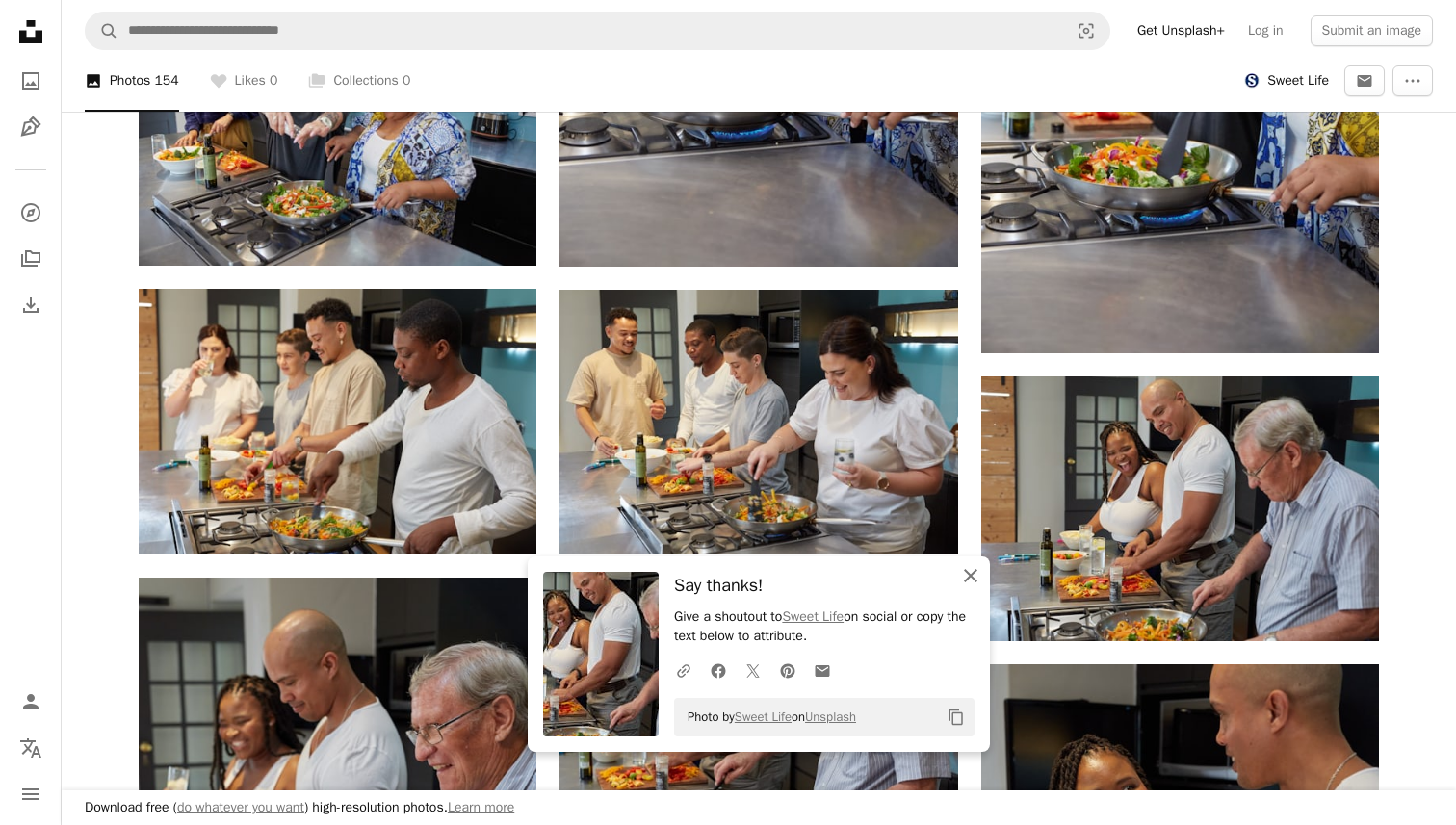 click 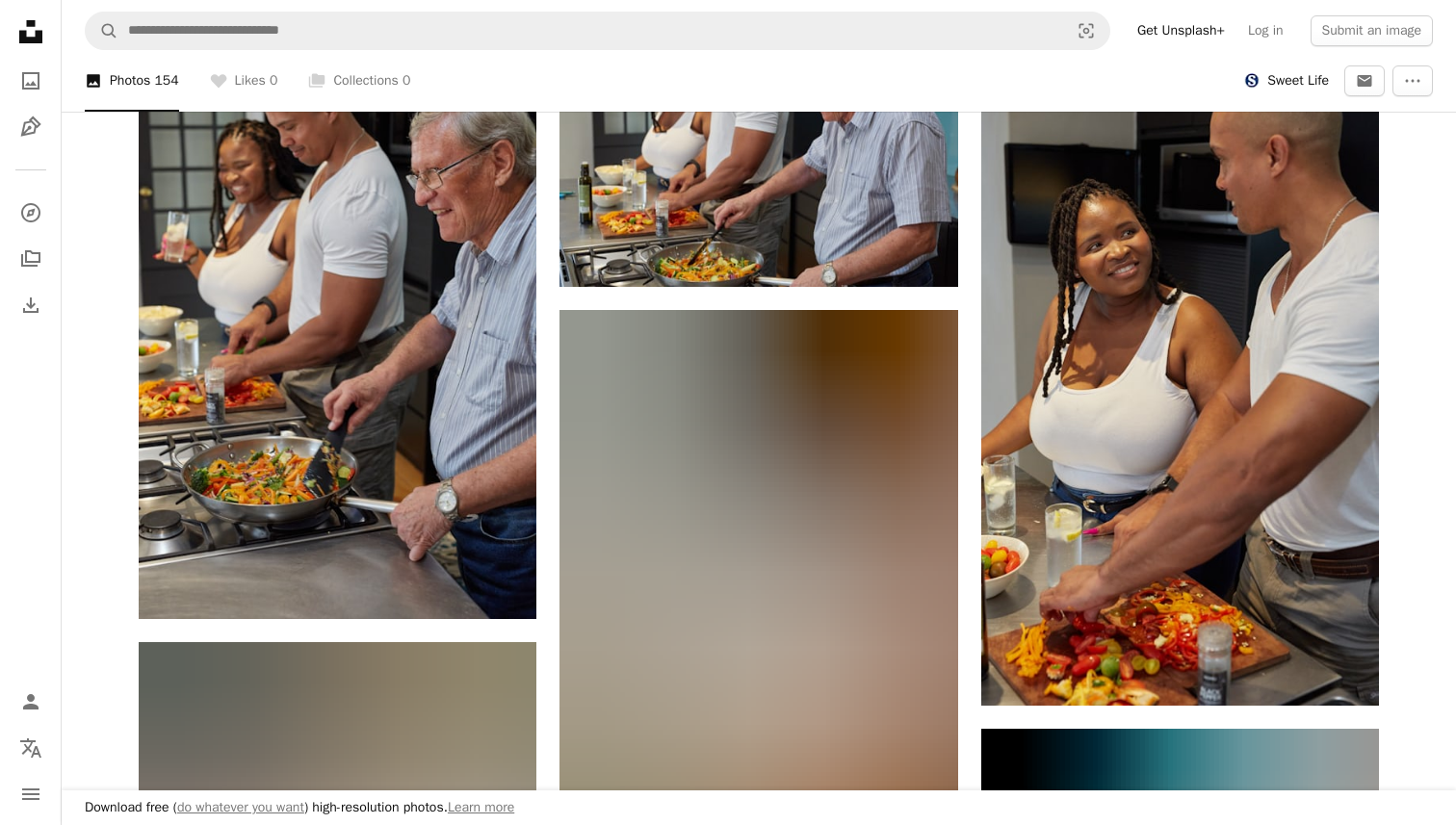 scroll, scrollTop: 6777, scrollLeft: 0, axis: vertical 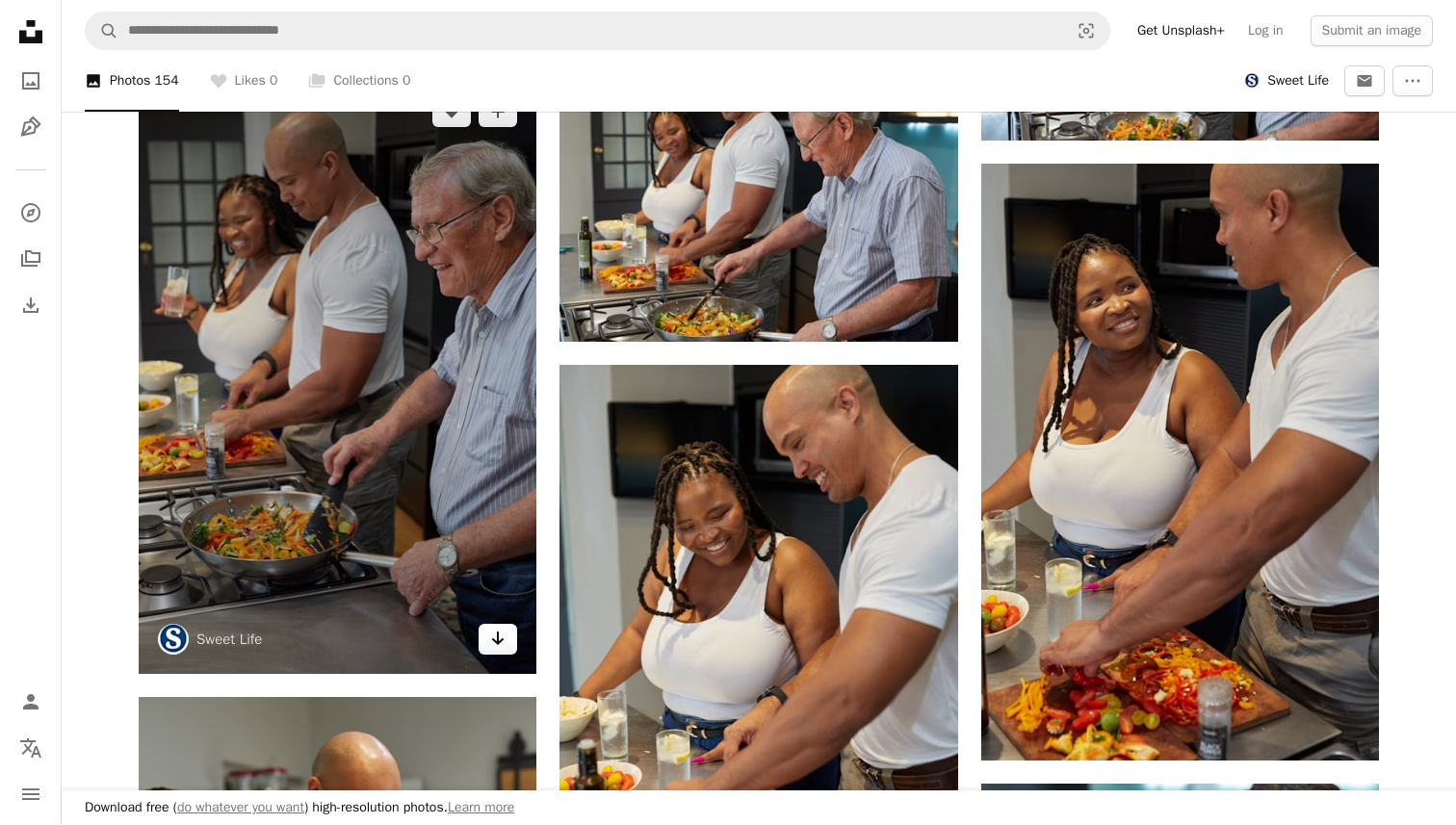 click on "Arrow pointing down" 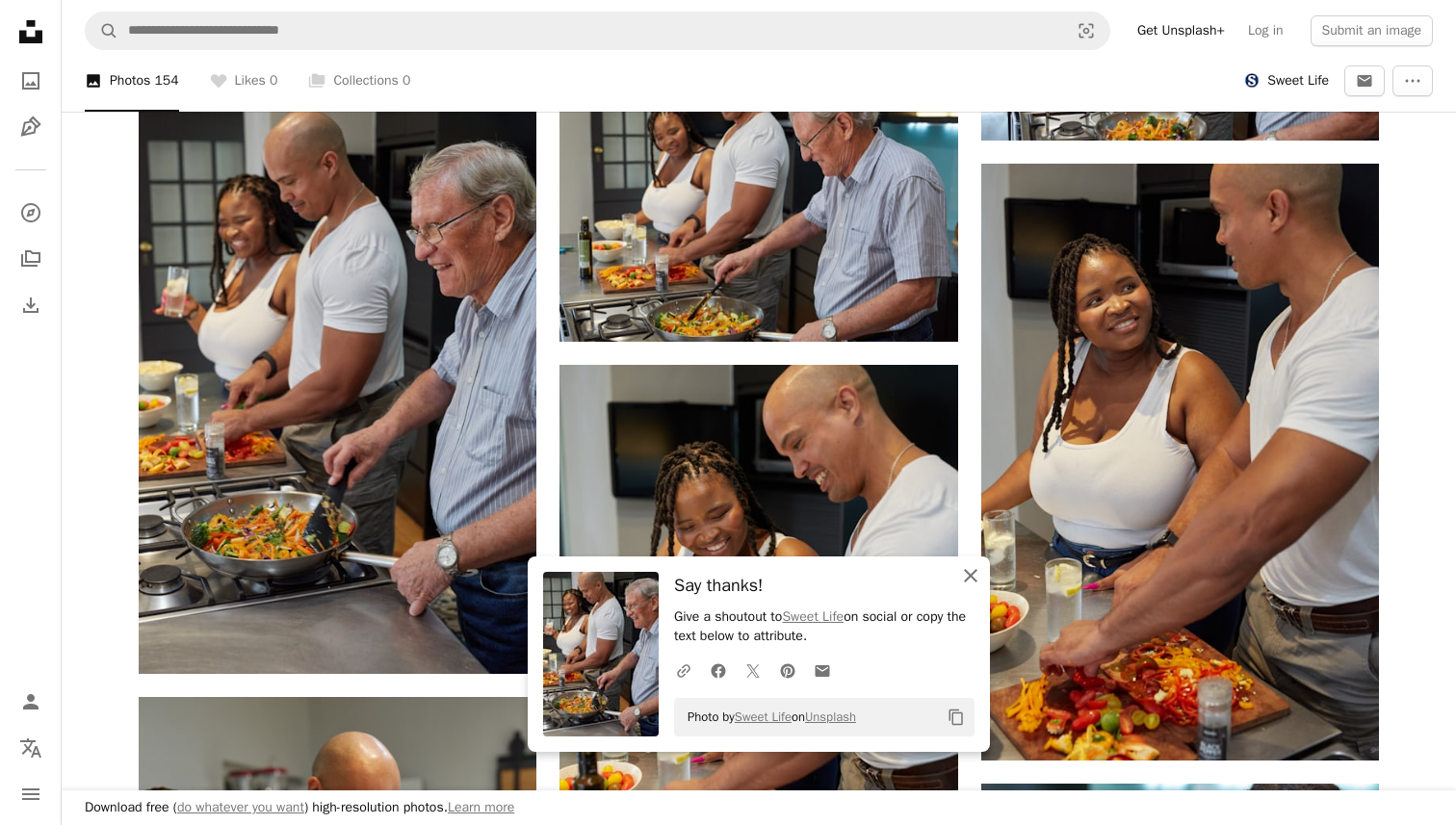 click on "An X shape" 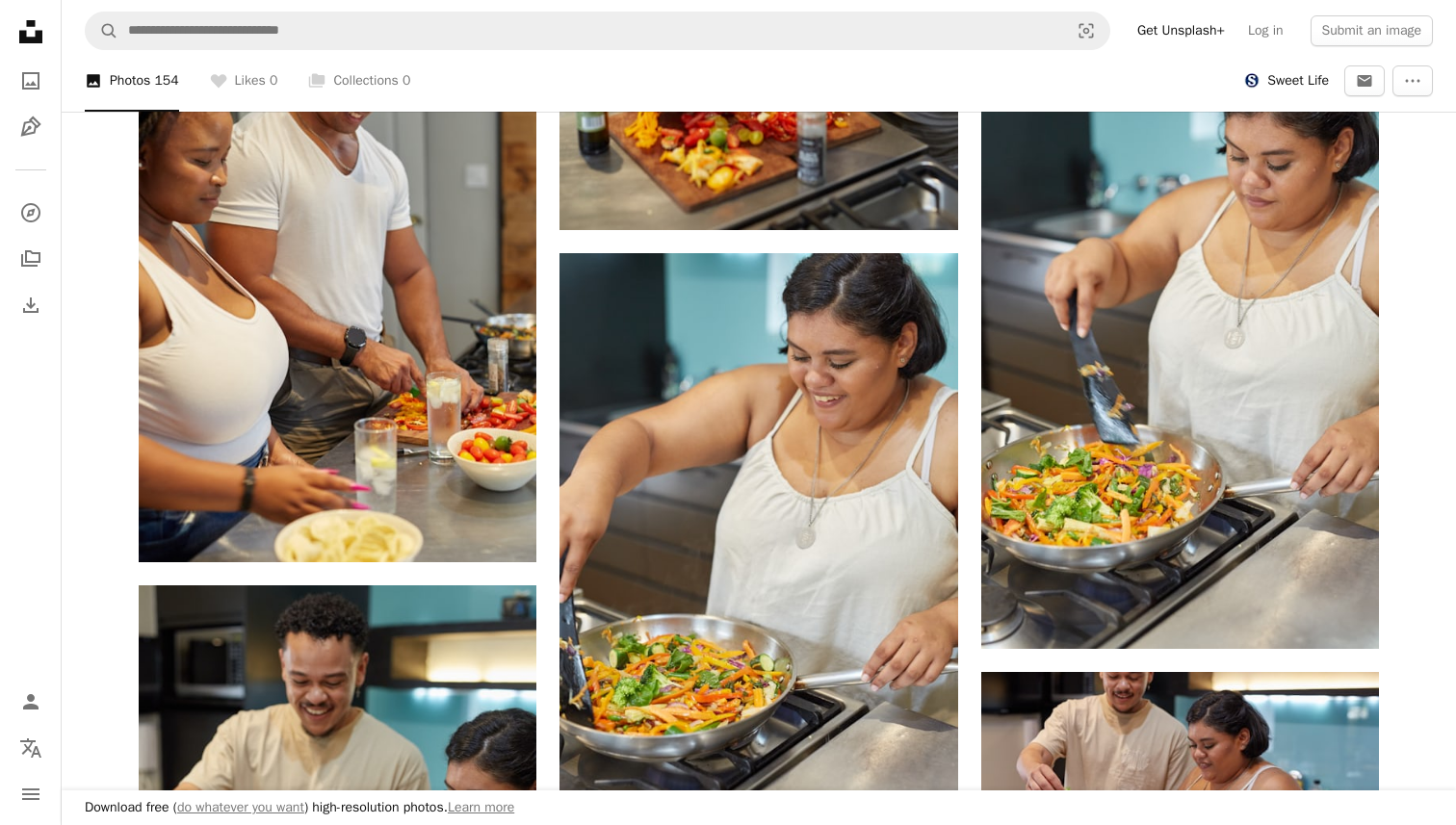 scroll, scrollTop: 7547, scrollLeft: 0, axis: vertical 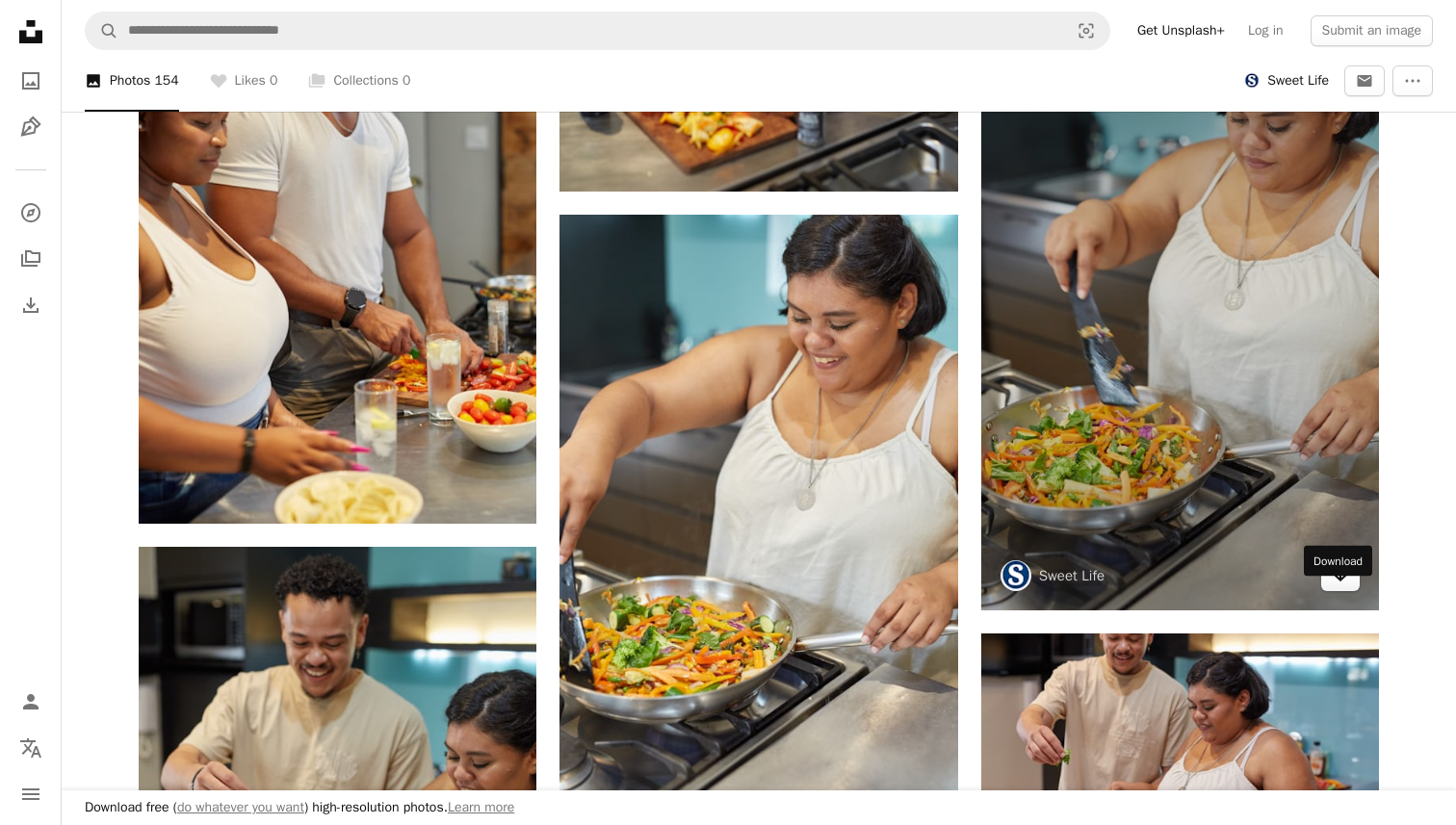 click 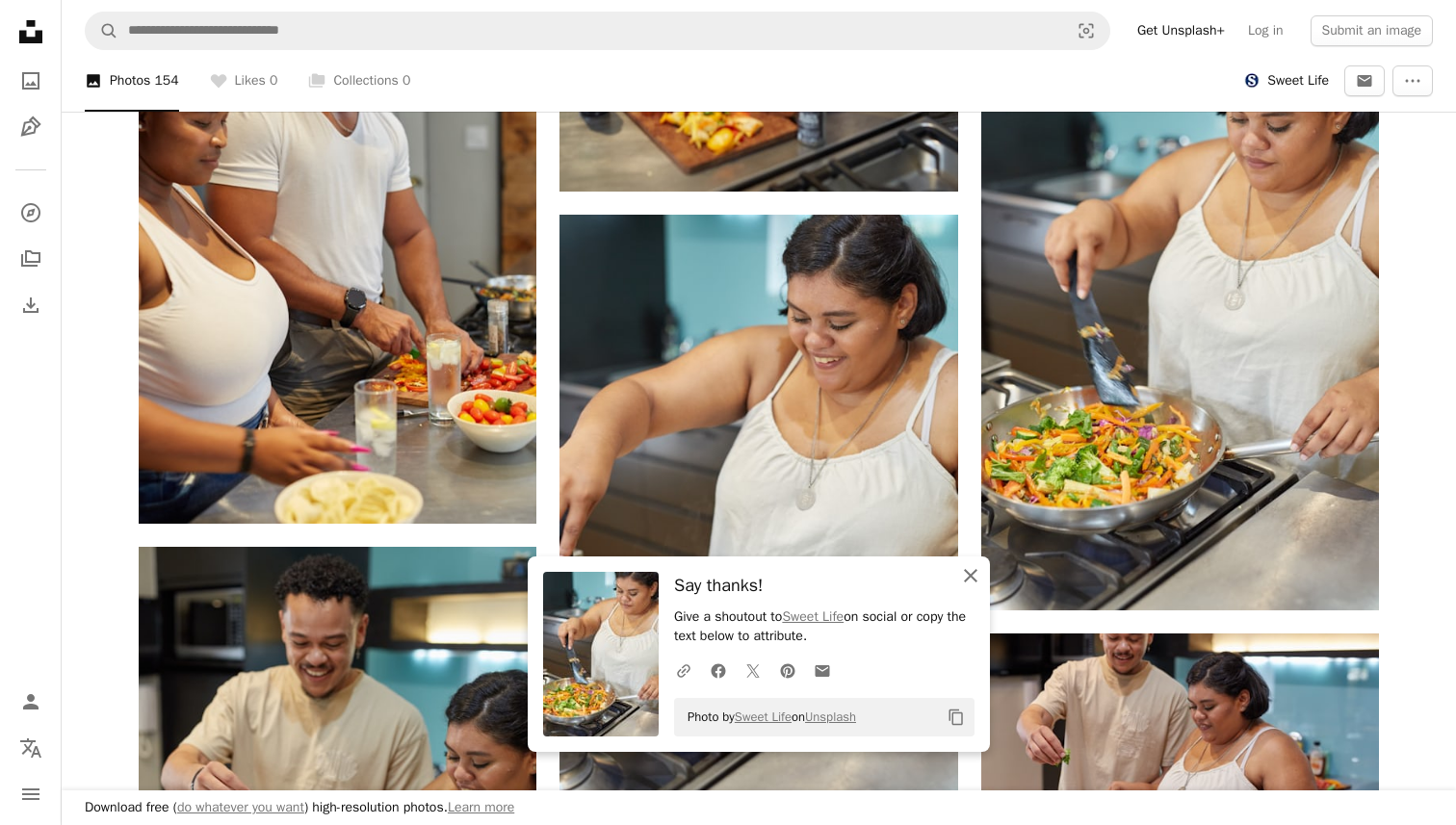 click on "An X shape" 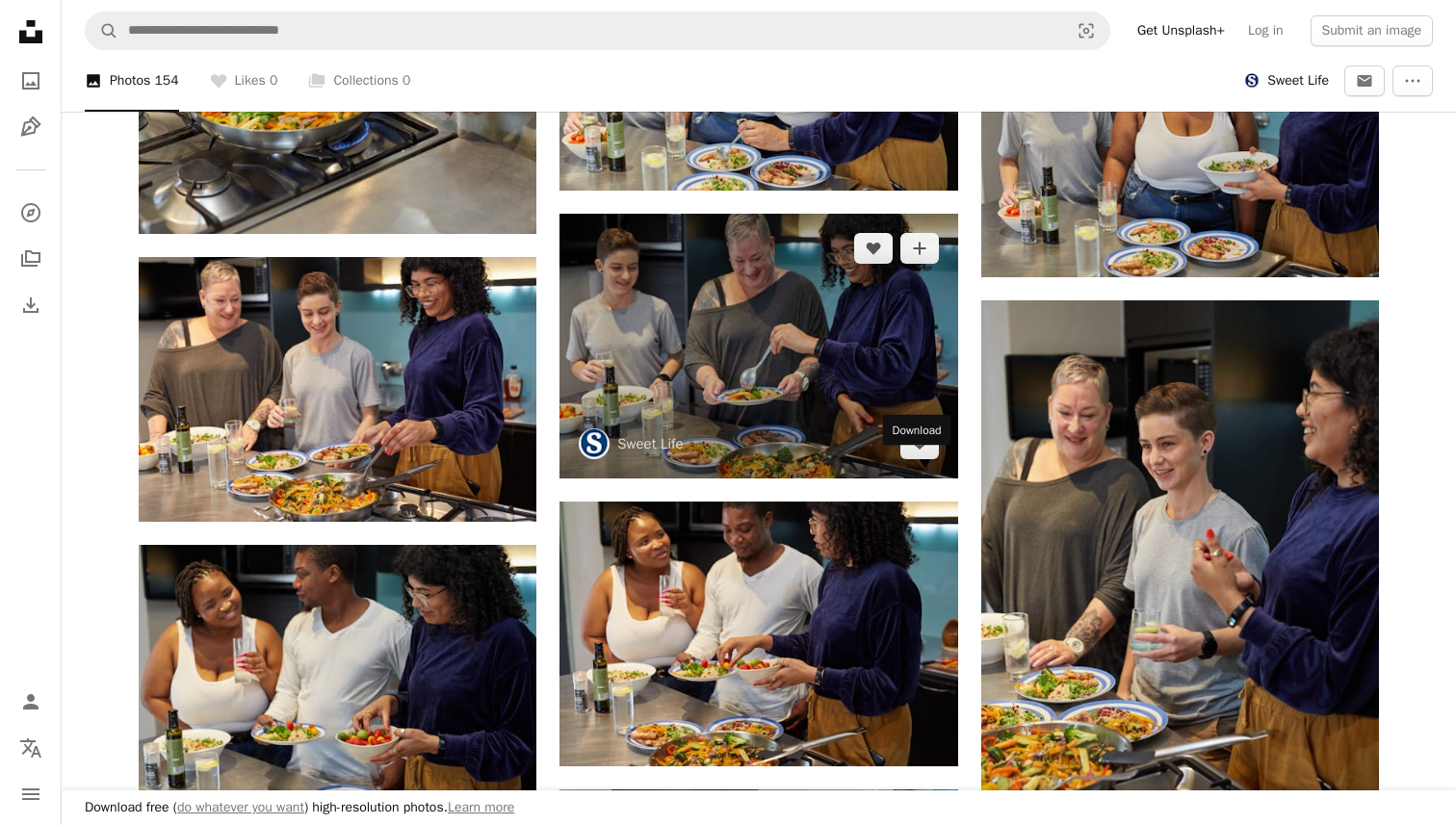 scroll, scrollTop: 8510, scrollLeft: 0, axis: vertical 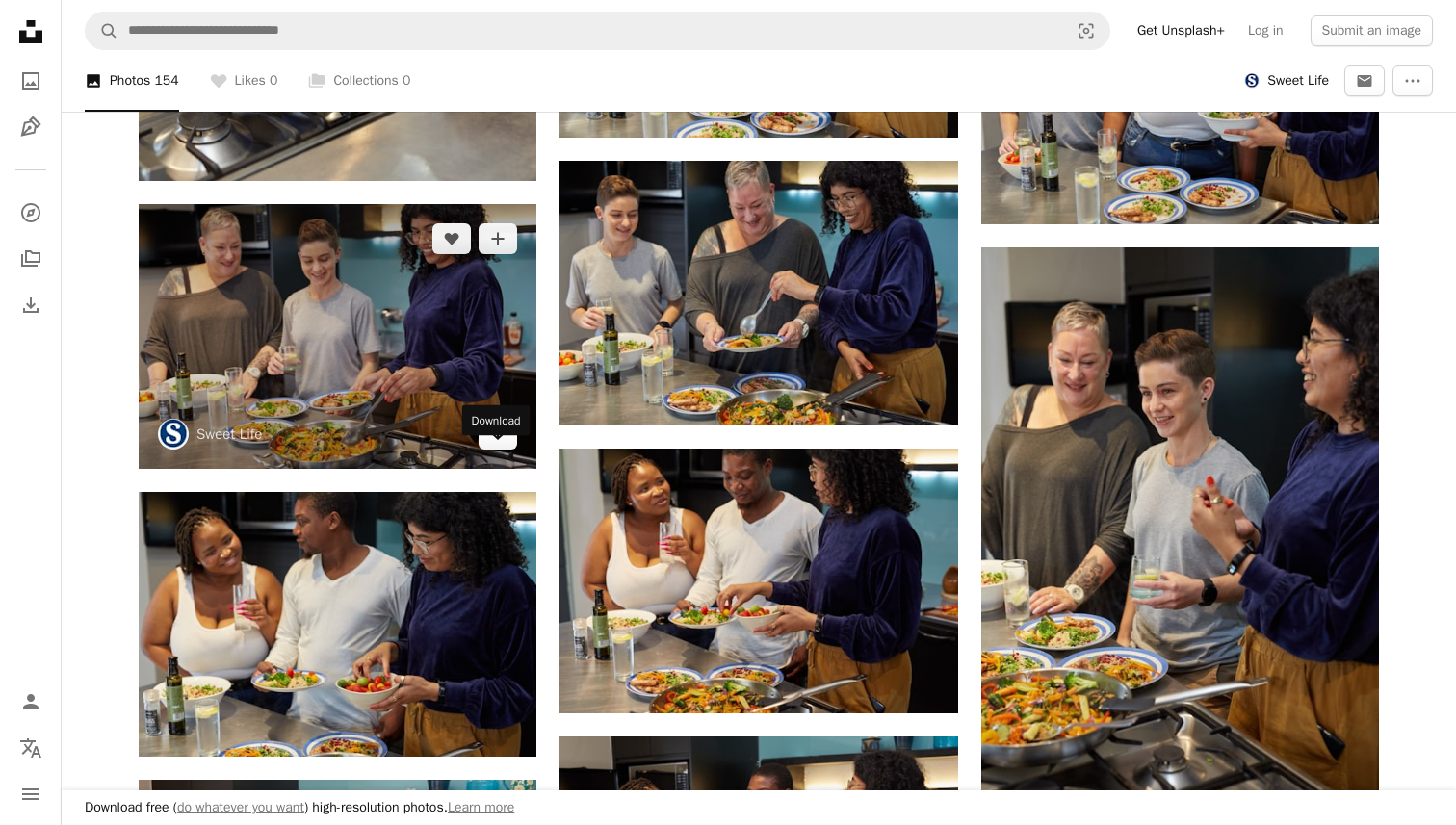click on "Arrow pointing down" 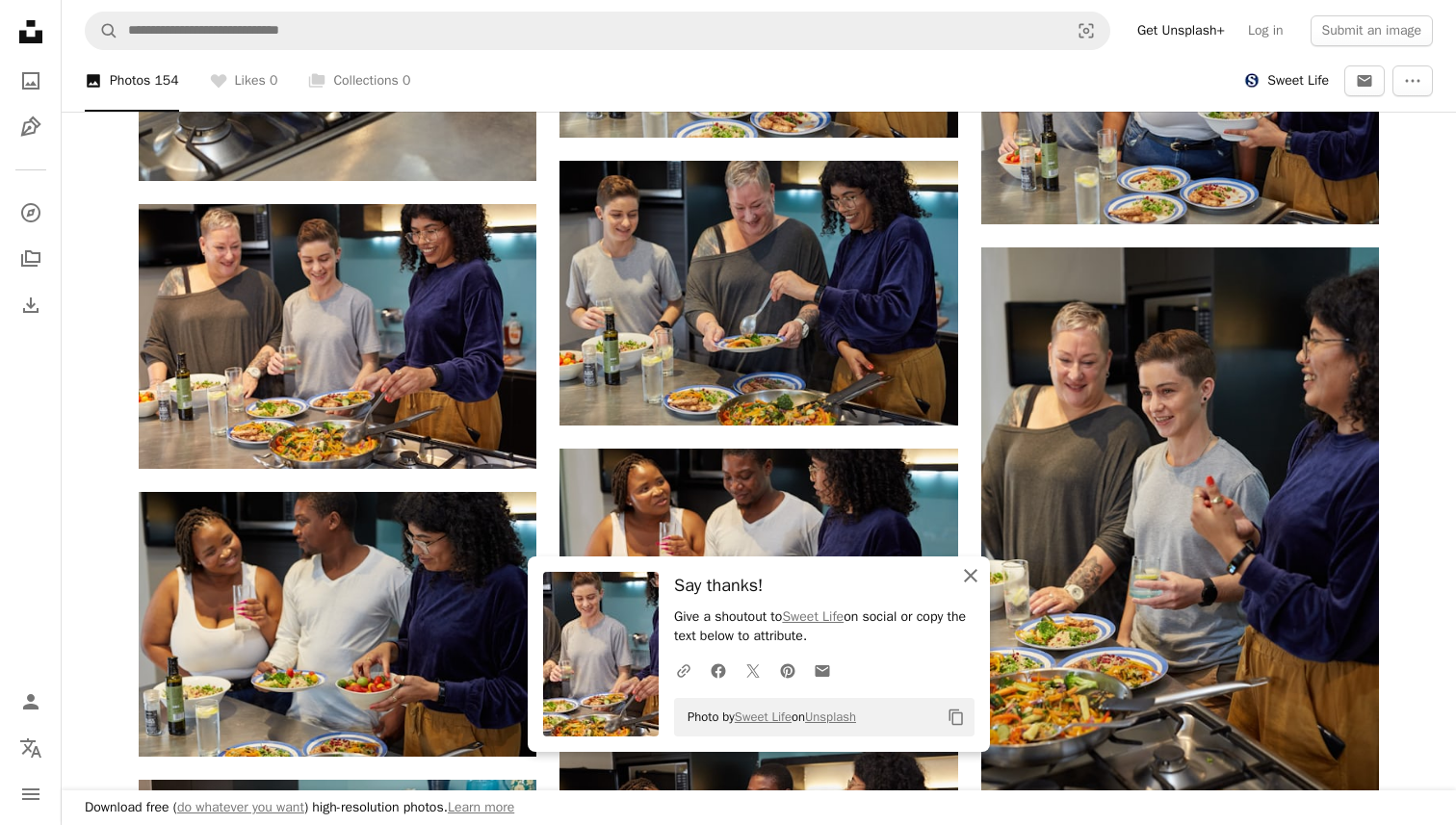 click on "An X shape" 